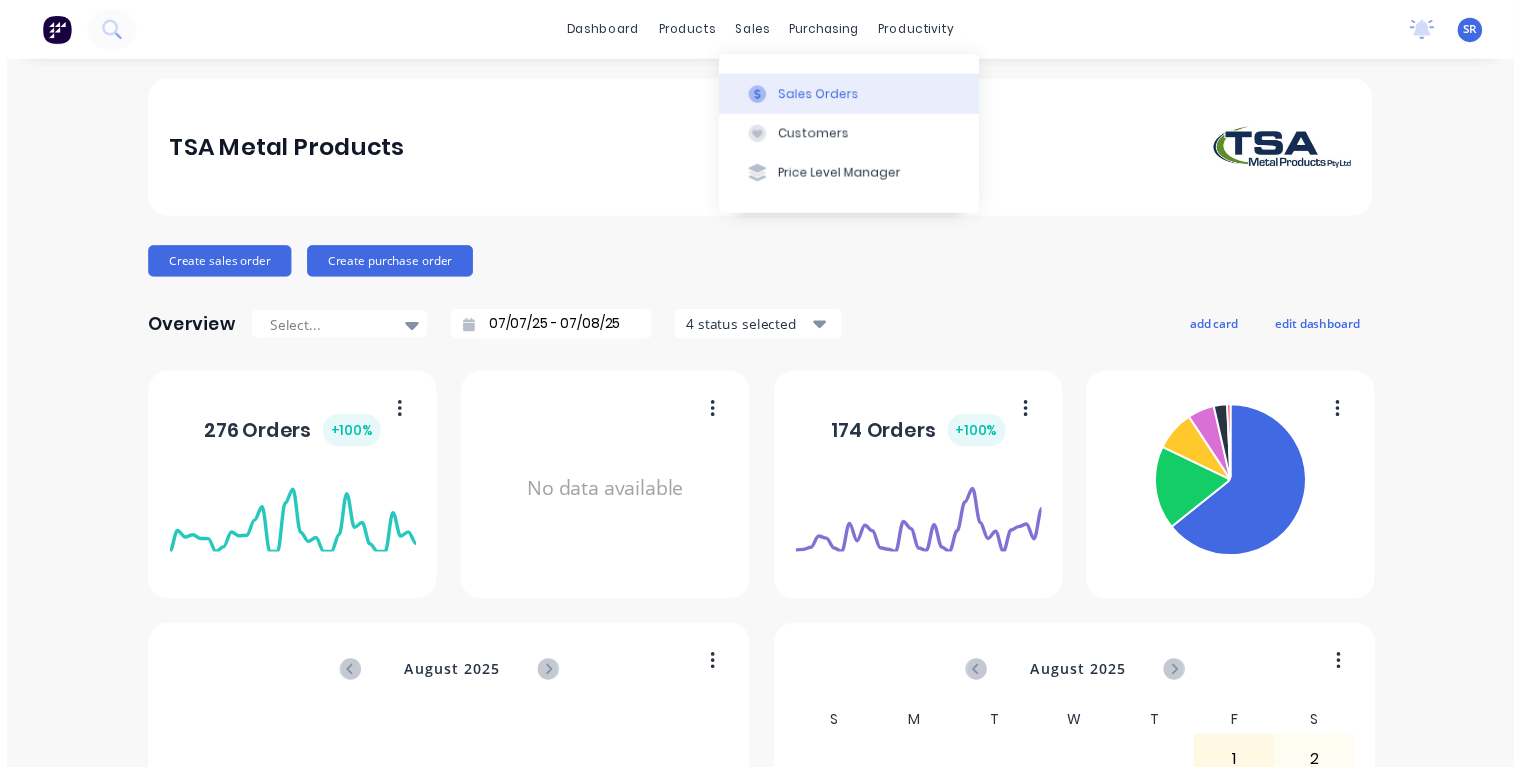 scroll, scrollTop: 0, scrollLeft: 0, axis: both 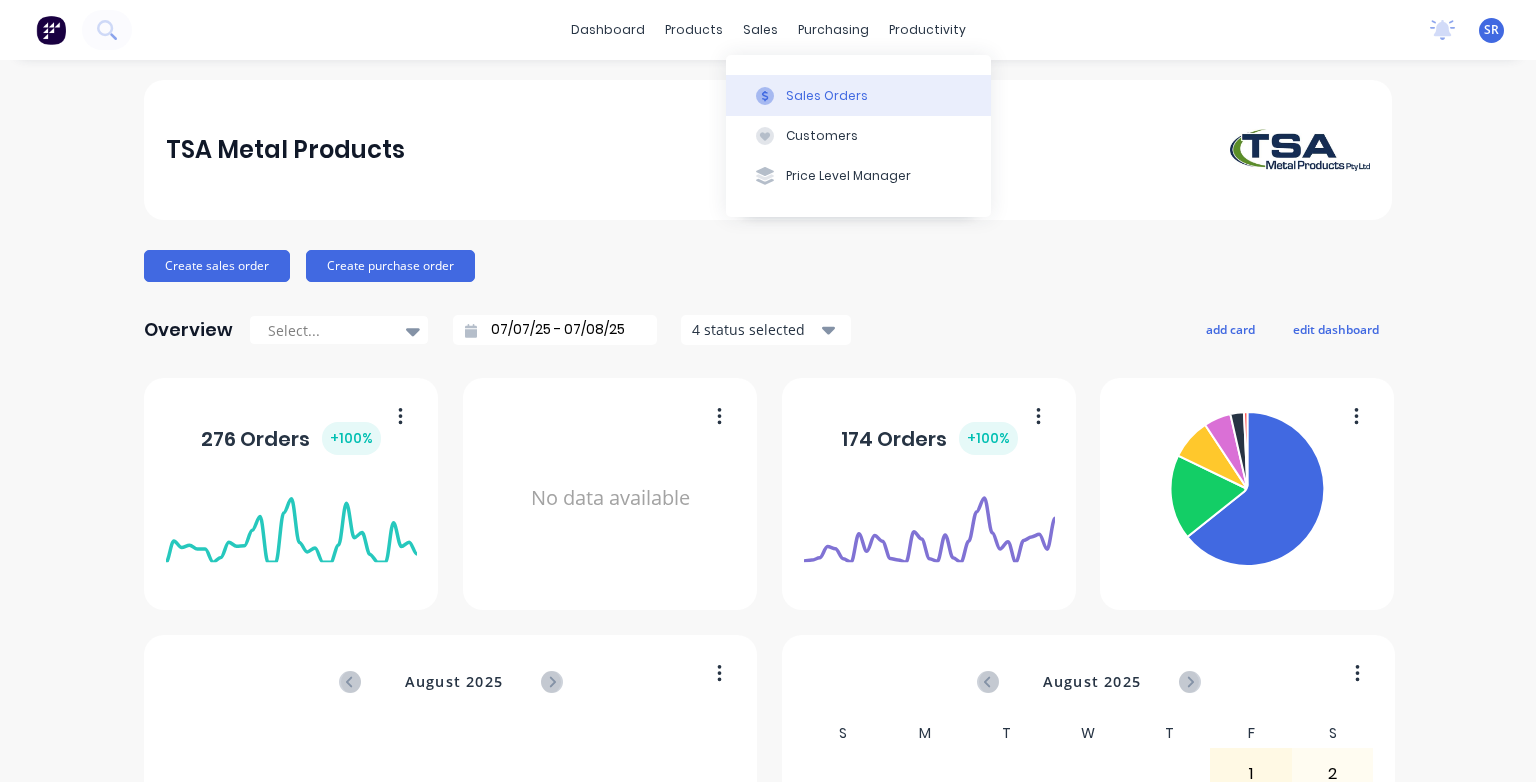 click at bounding box center (765, 96) 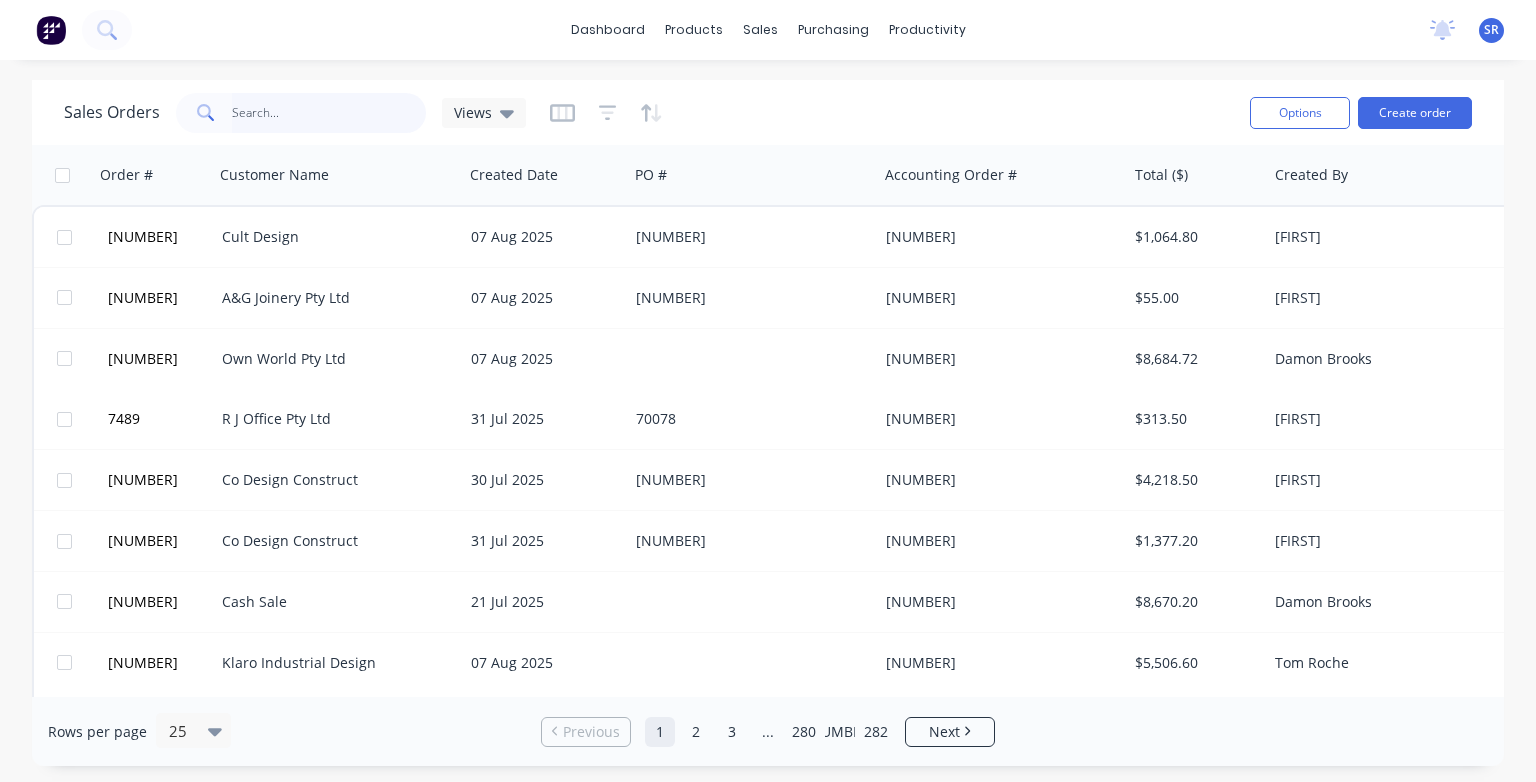 click at bounding box center (329, 113) 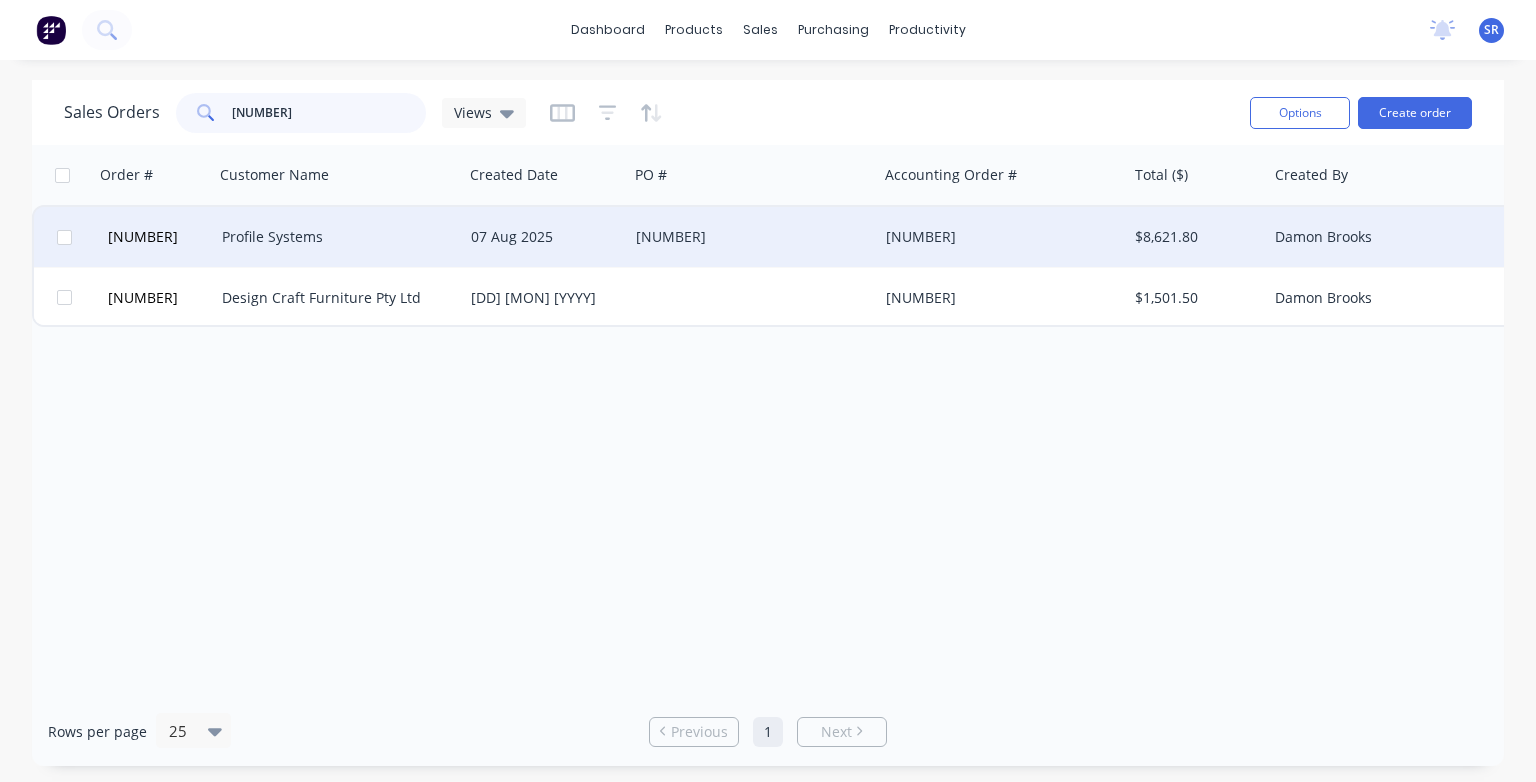 type on "[NUMBER]" 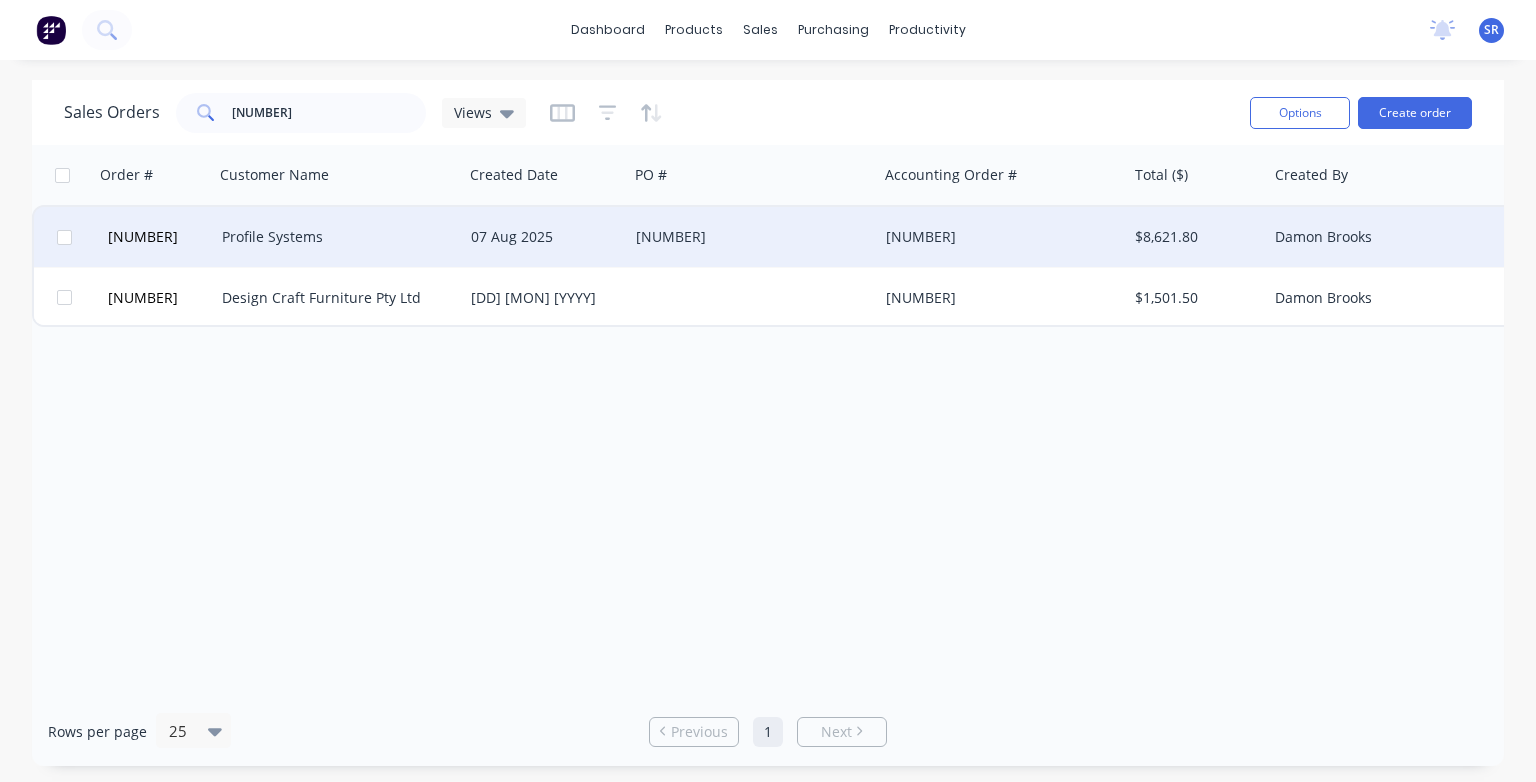 click on "Profile Systems" at bounding box center [333, 237] 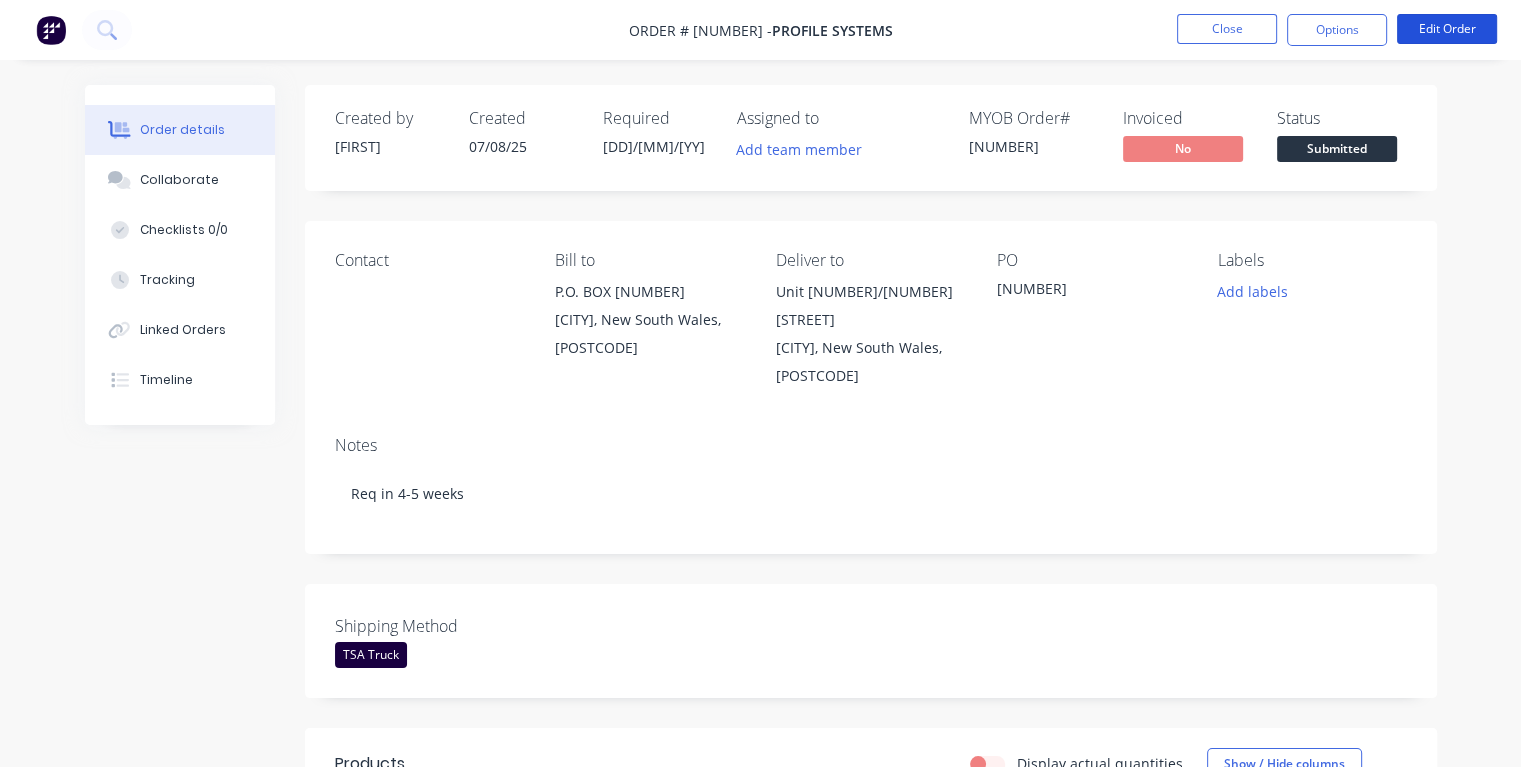 click on "Edit Order" at bounding box center (1447, 29) 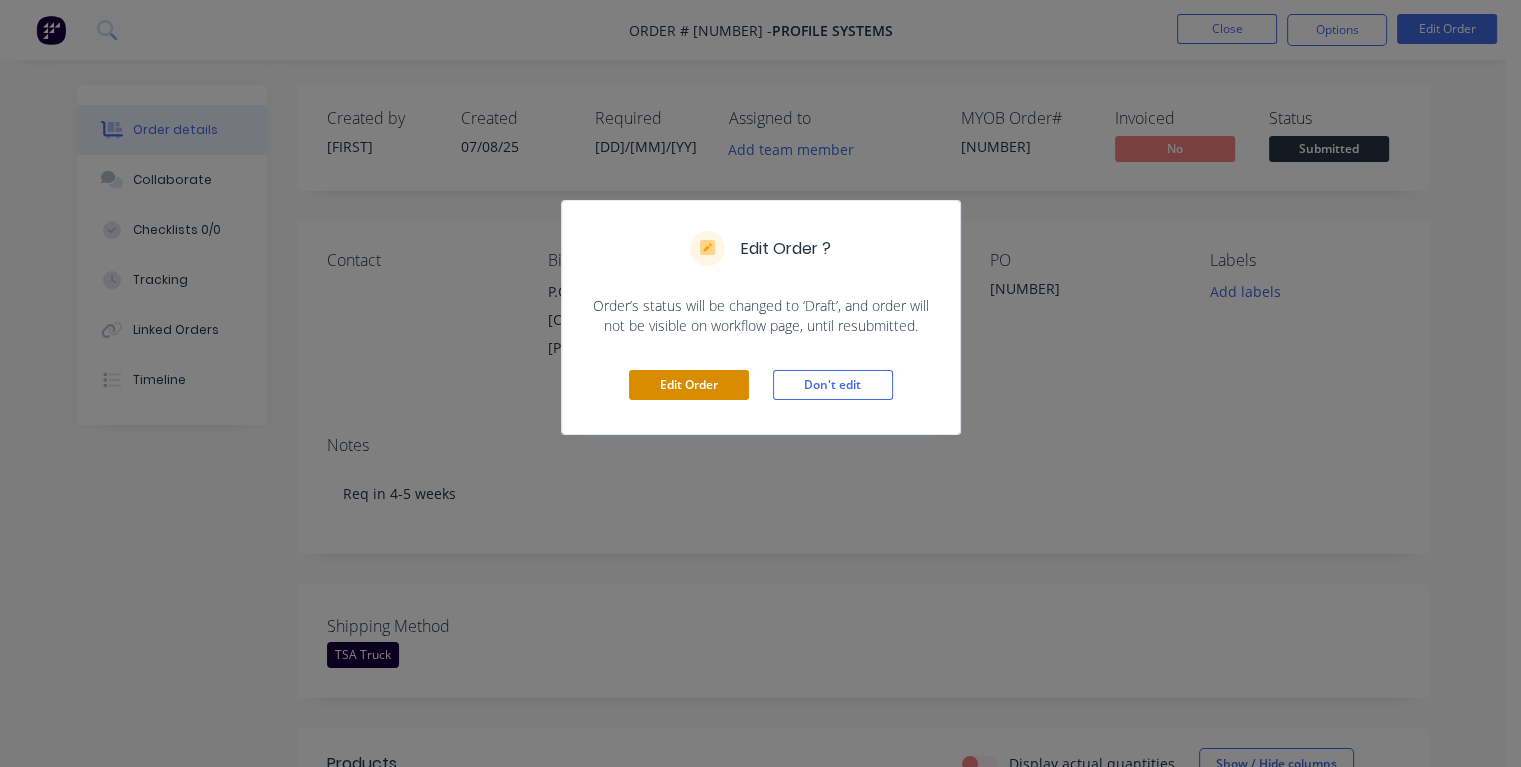 click on "Edit Order" at bounding box center [689, 385] 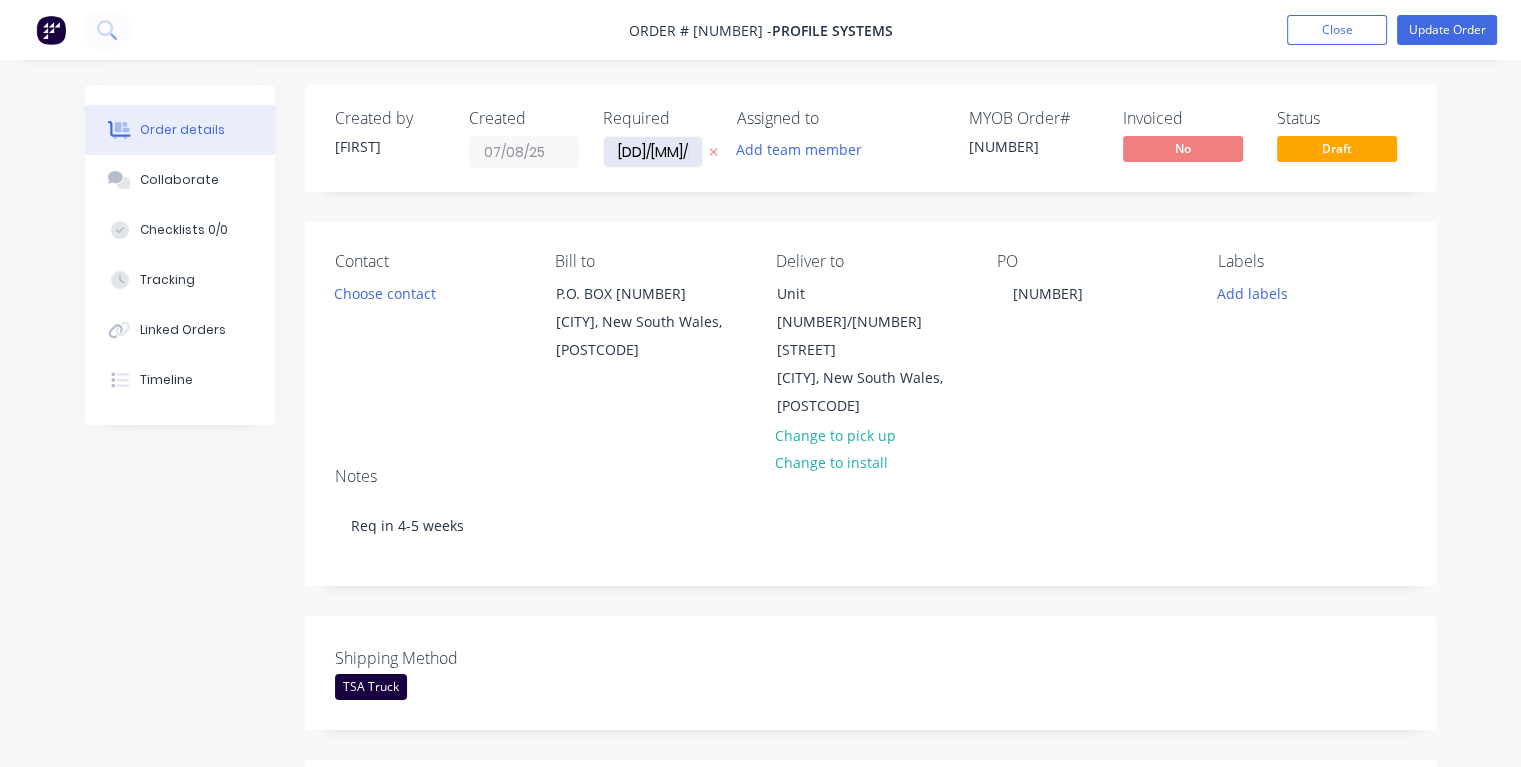 drag, startPoint x: 677, startPoint y: 148, endPoint x: 604, endPoint y: 158, distance: 73.68175 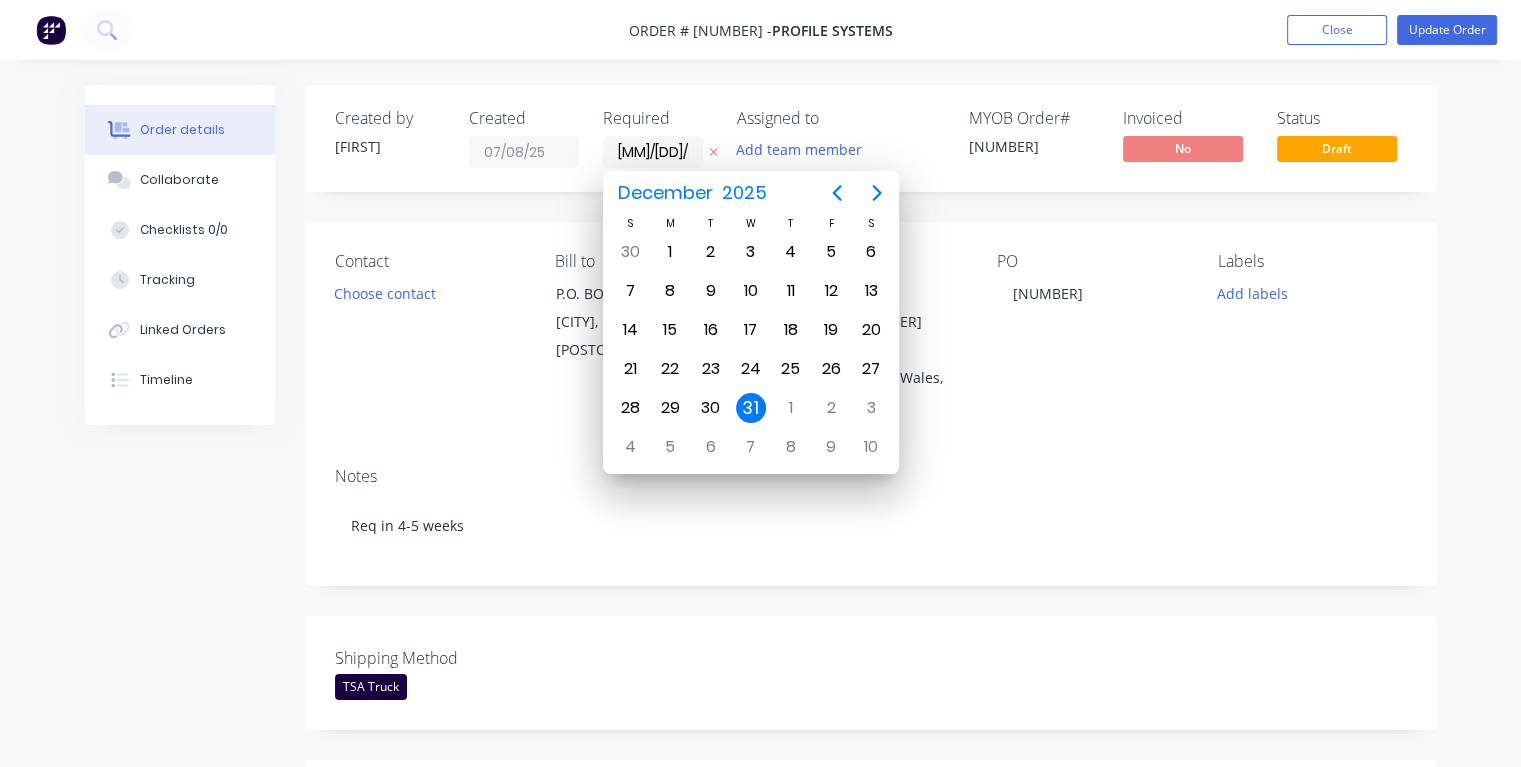 type on "[MM]/[DD]/[YY]" 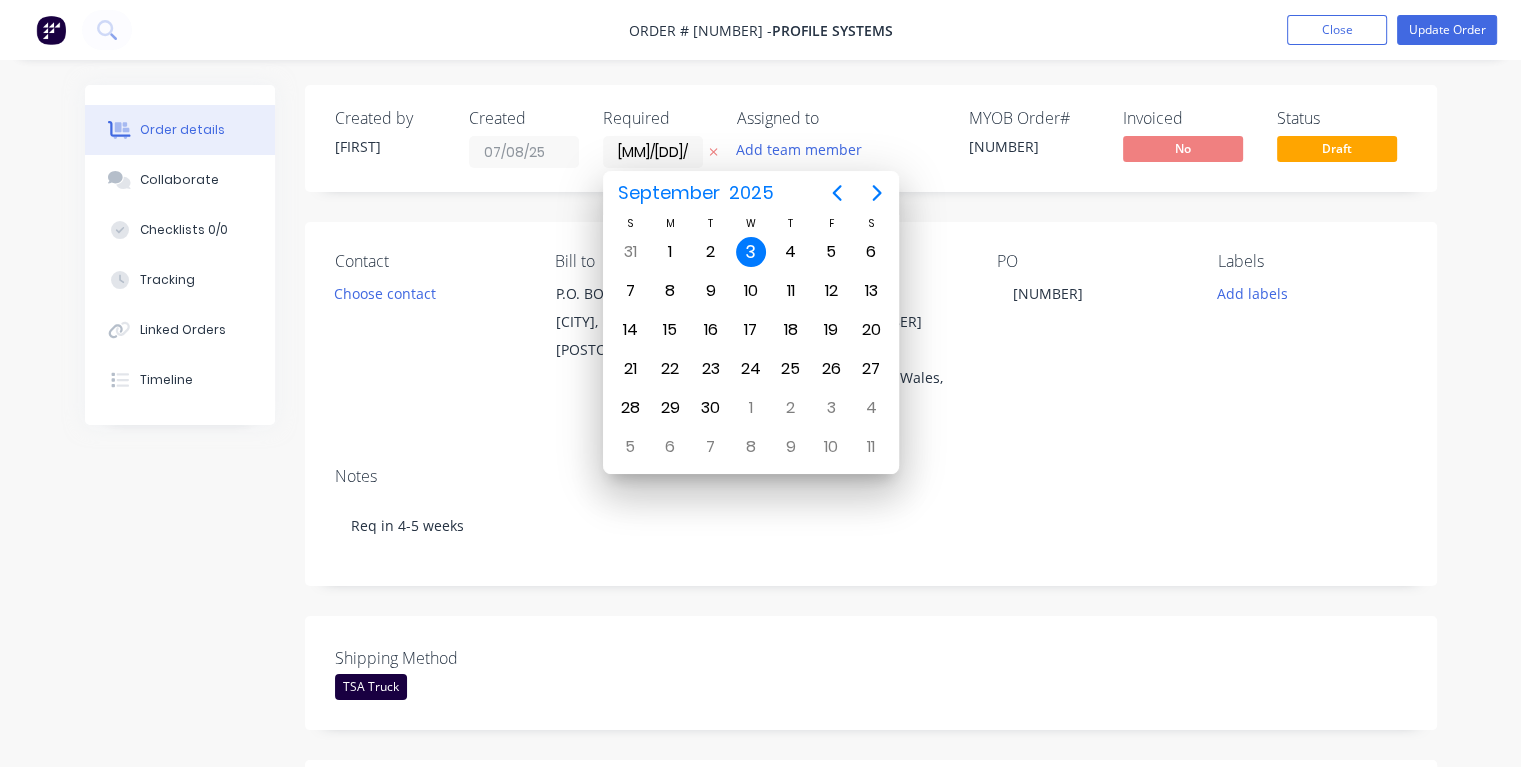 click on "3" at bounding box center [751, 252] 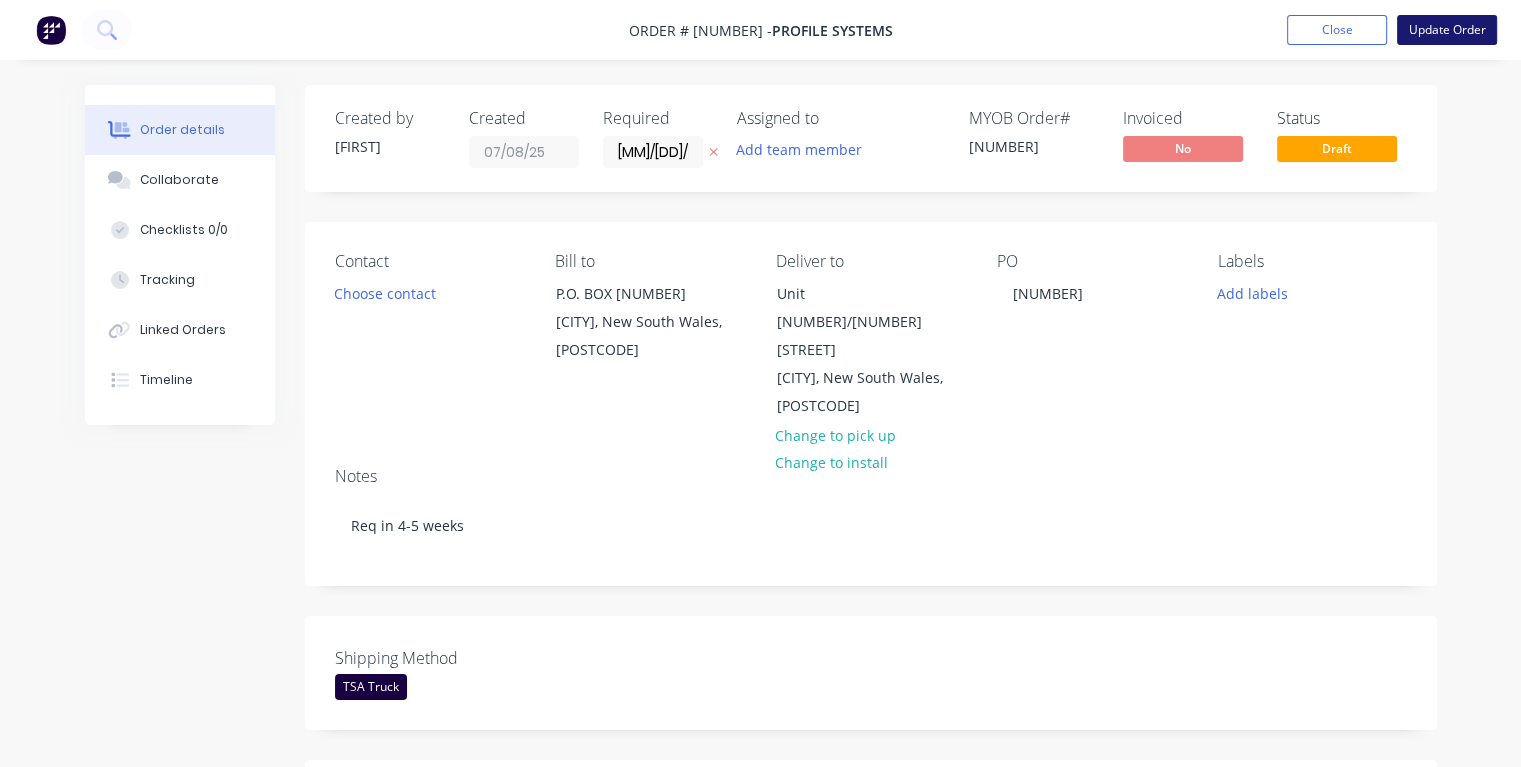 click on "Update Order" at bounding box center (1447, 30) 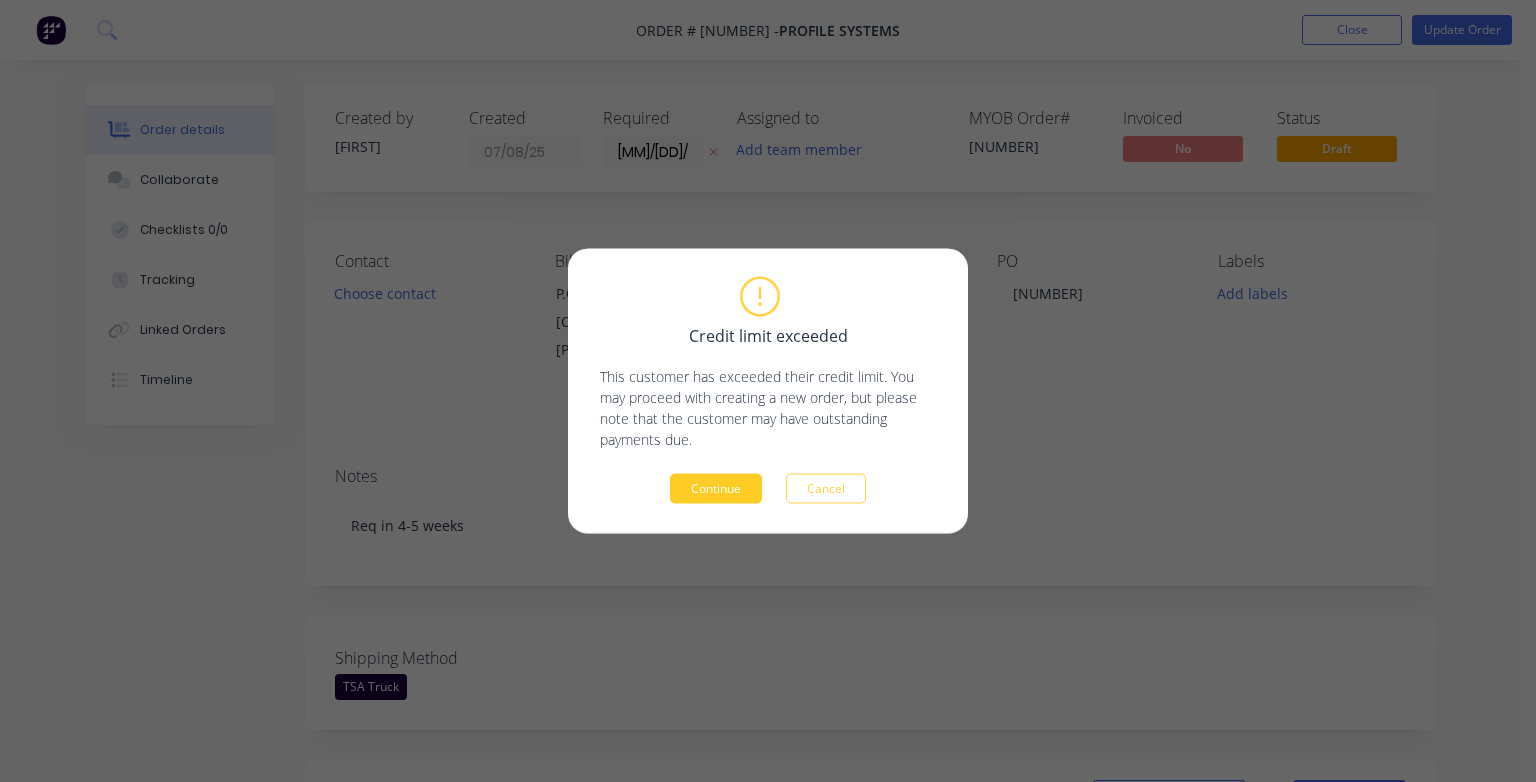 click on "Continue" at bounding box center [716, 489] 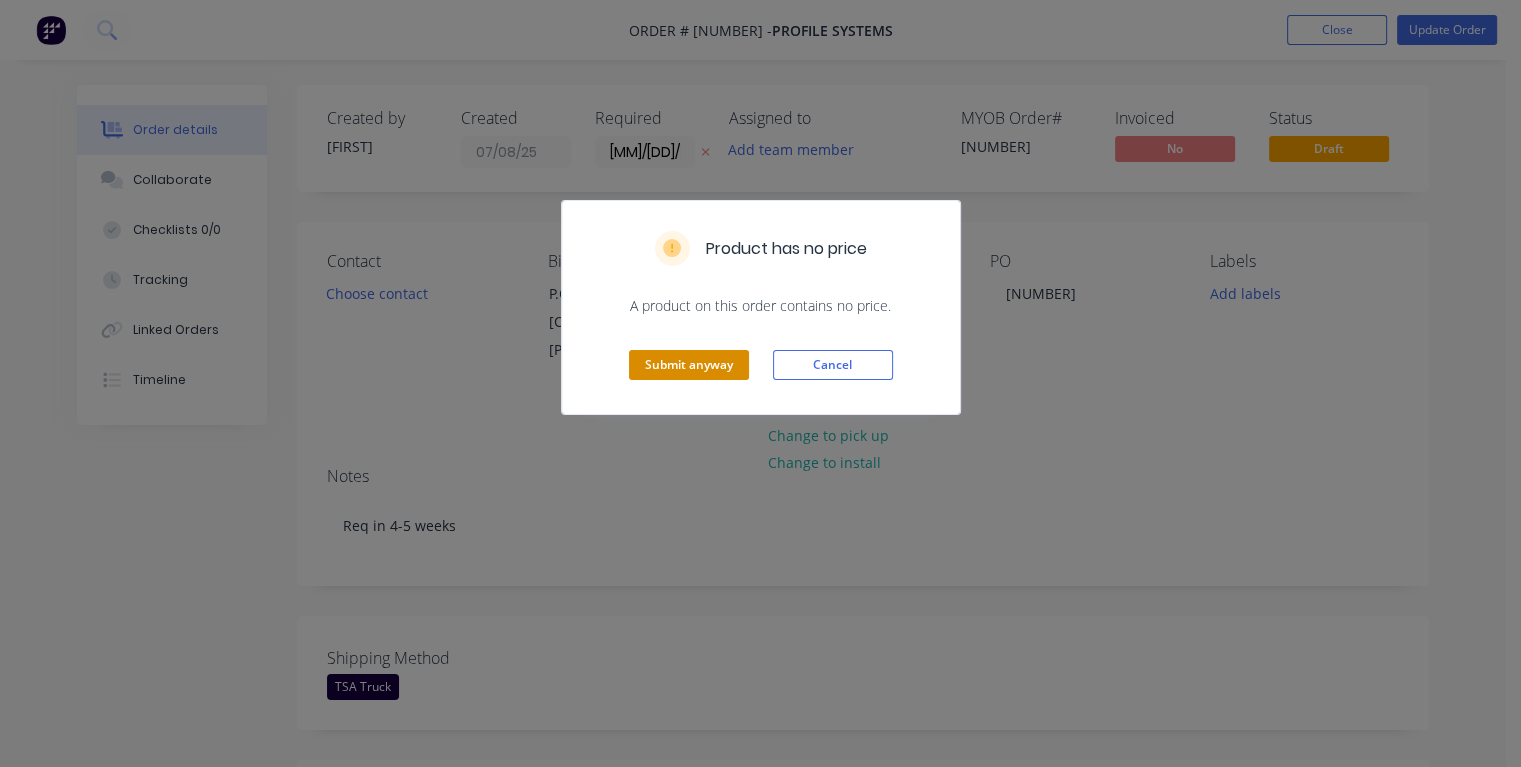 click on "Submit anyway" at bounding box center (689, 365) 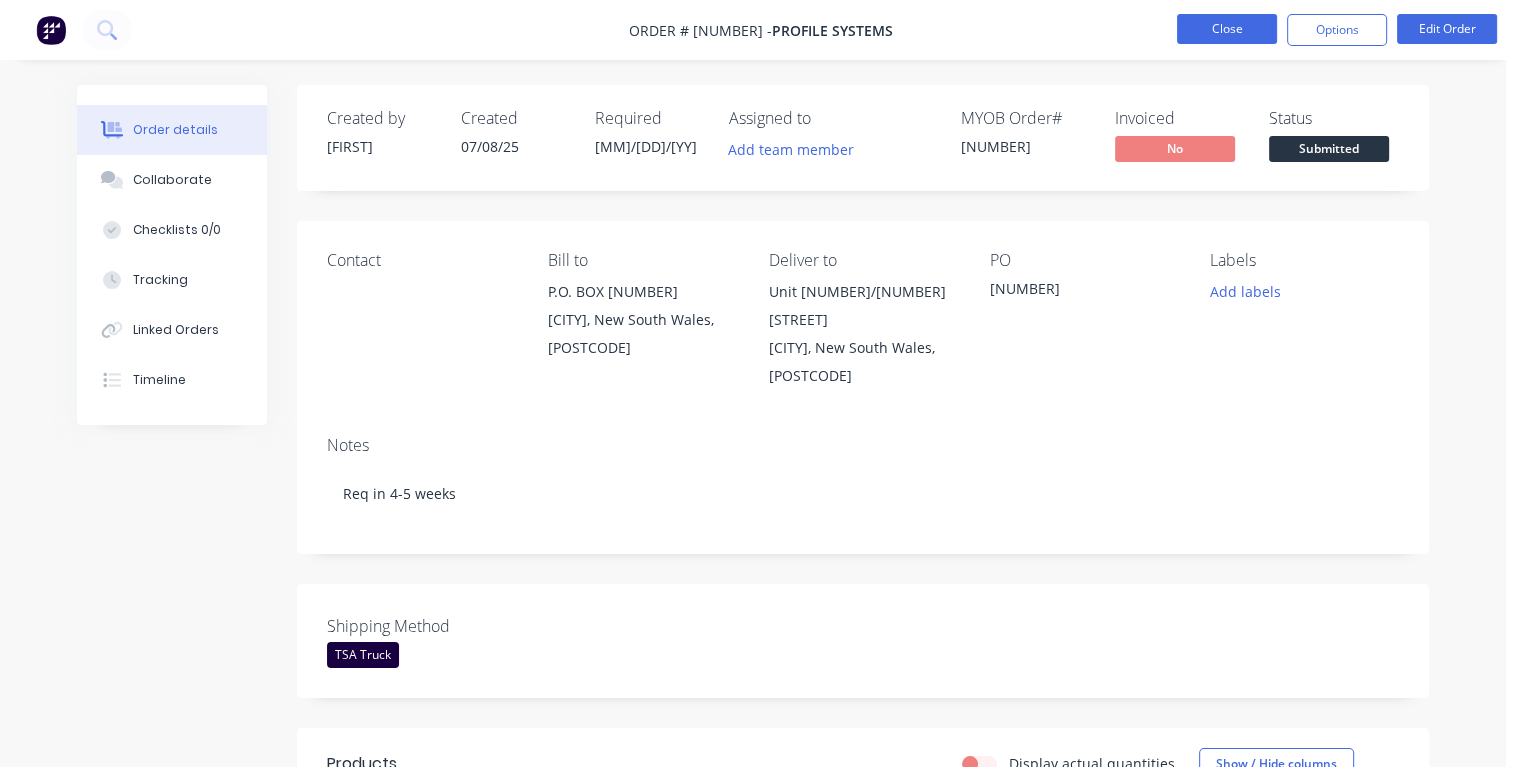 click on "Close" at bounding box center (1227, 29) 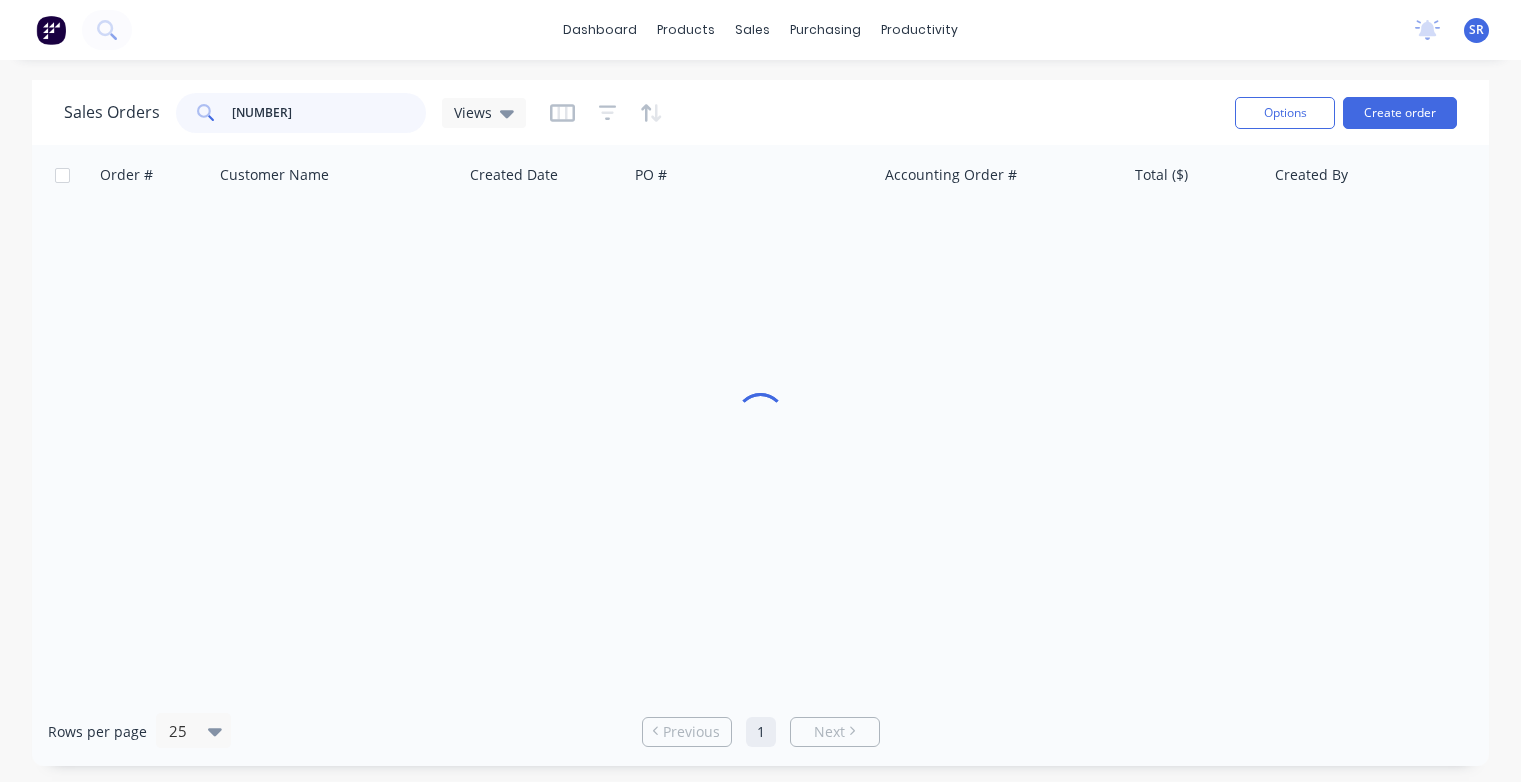 click on "[NUMBER]" at bounding box center [329, 113] 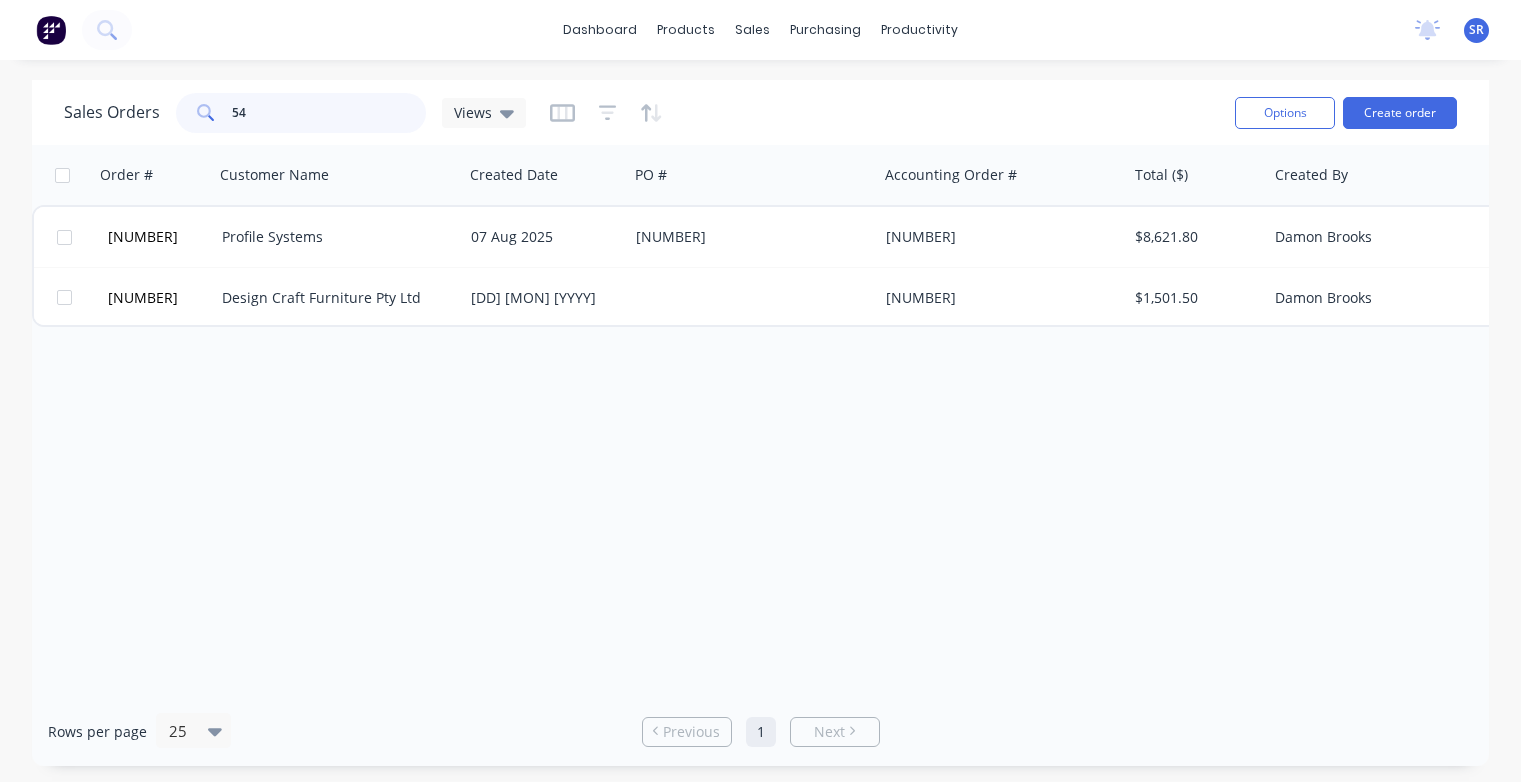 type on "5" 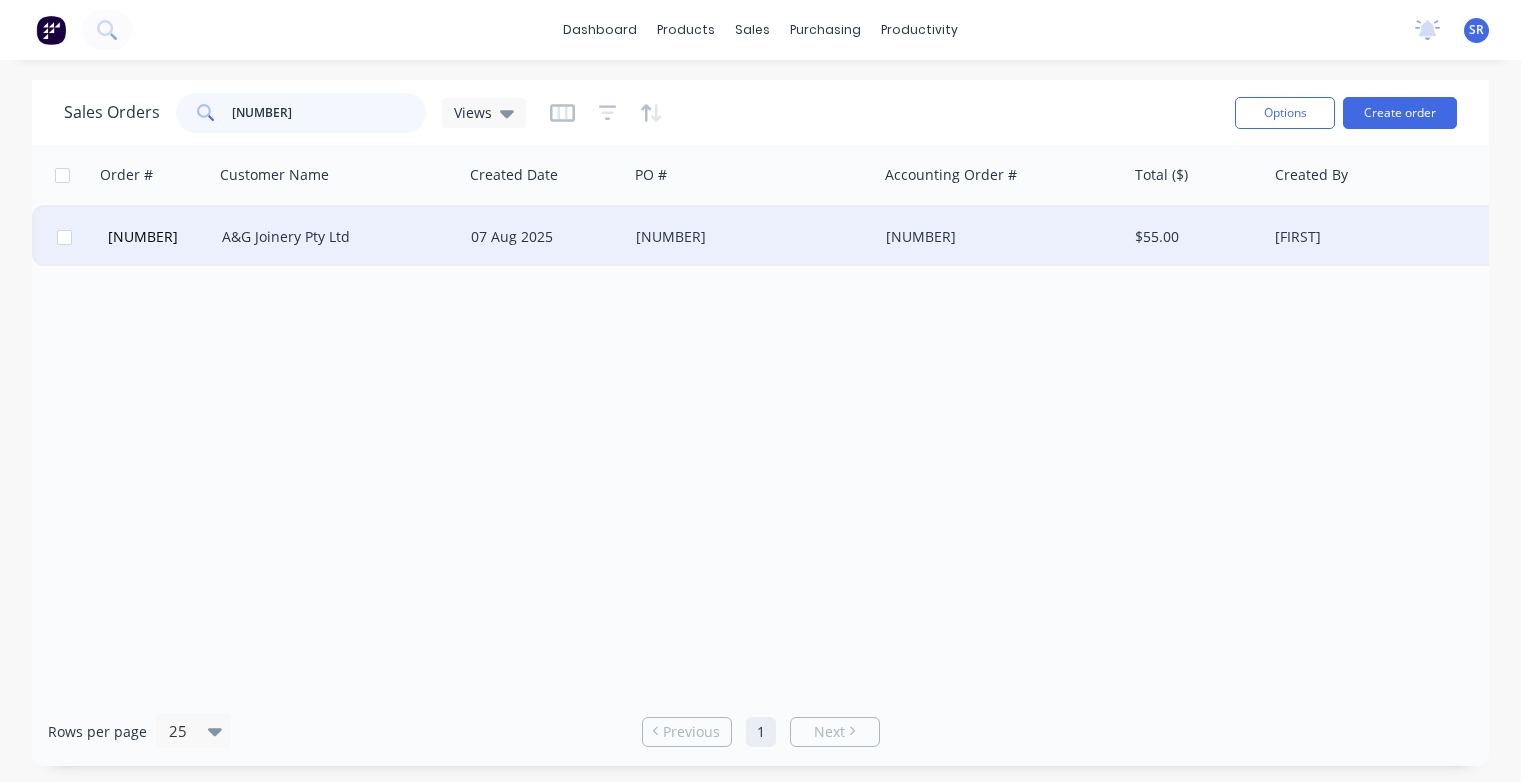 type on "[NUMBER]" 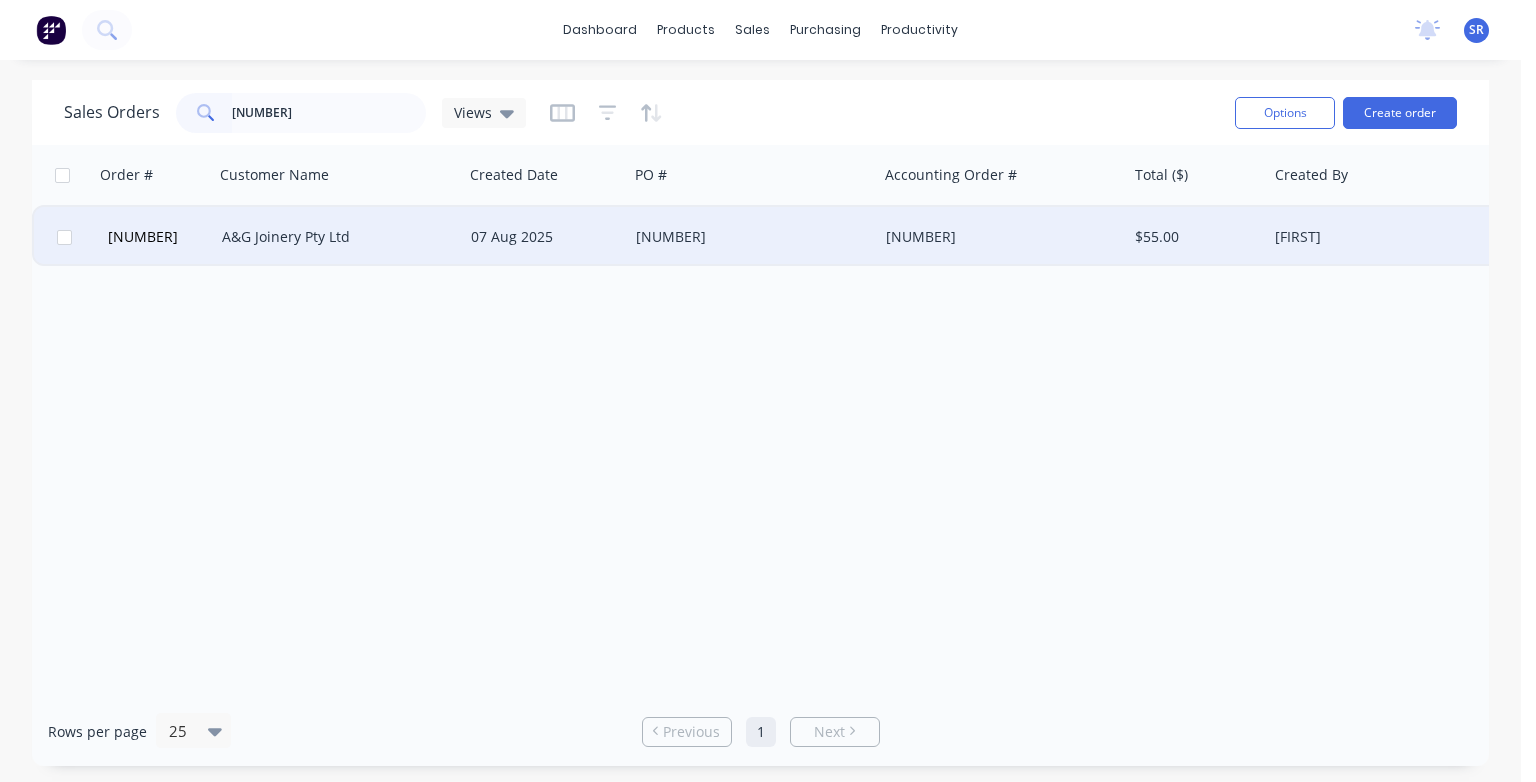click on "A&G Joinery Pty Ltd" at bounding box center (338, 237) 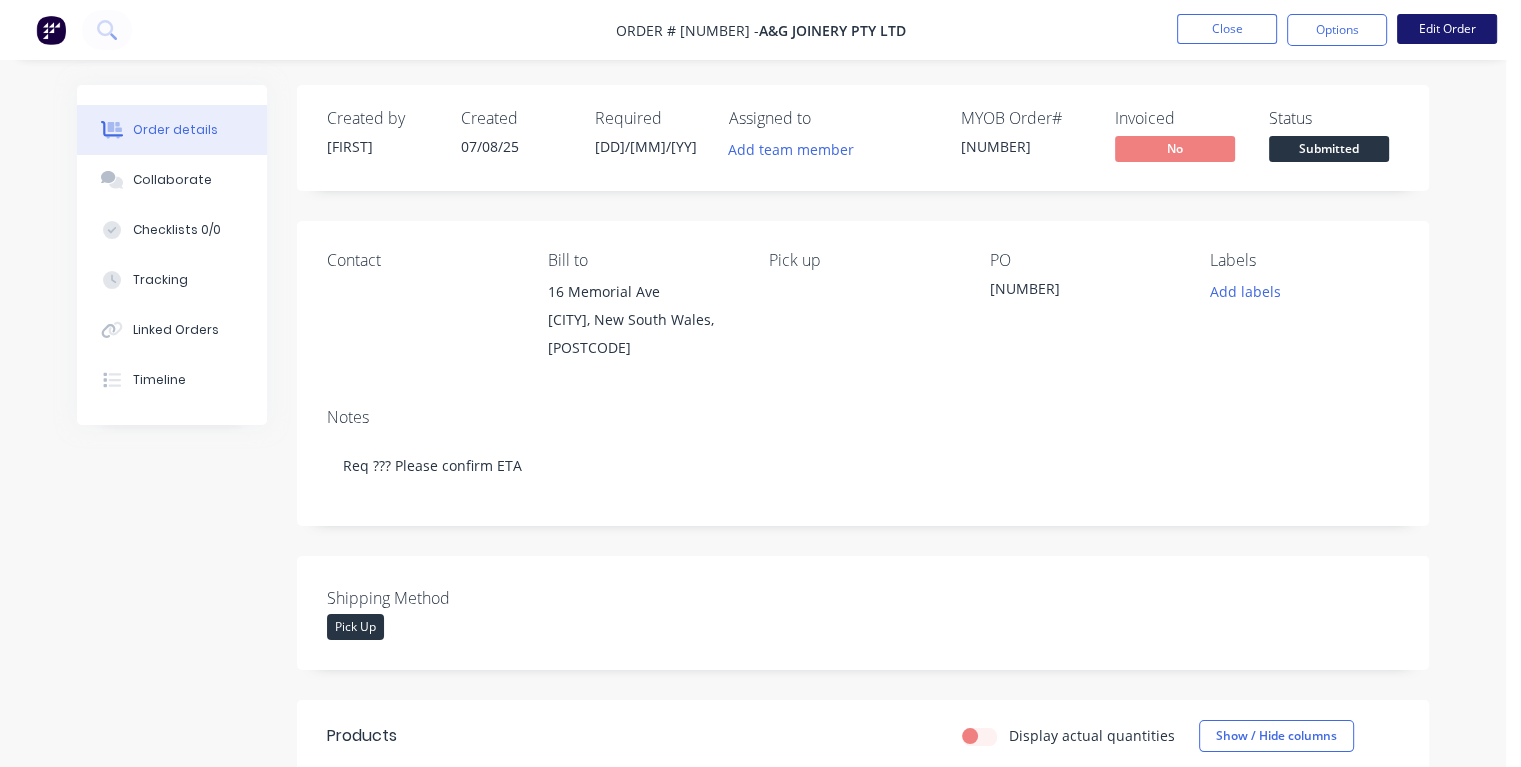 click on "Edit Order" at bounding box center (1447, 29) 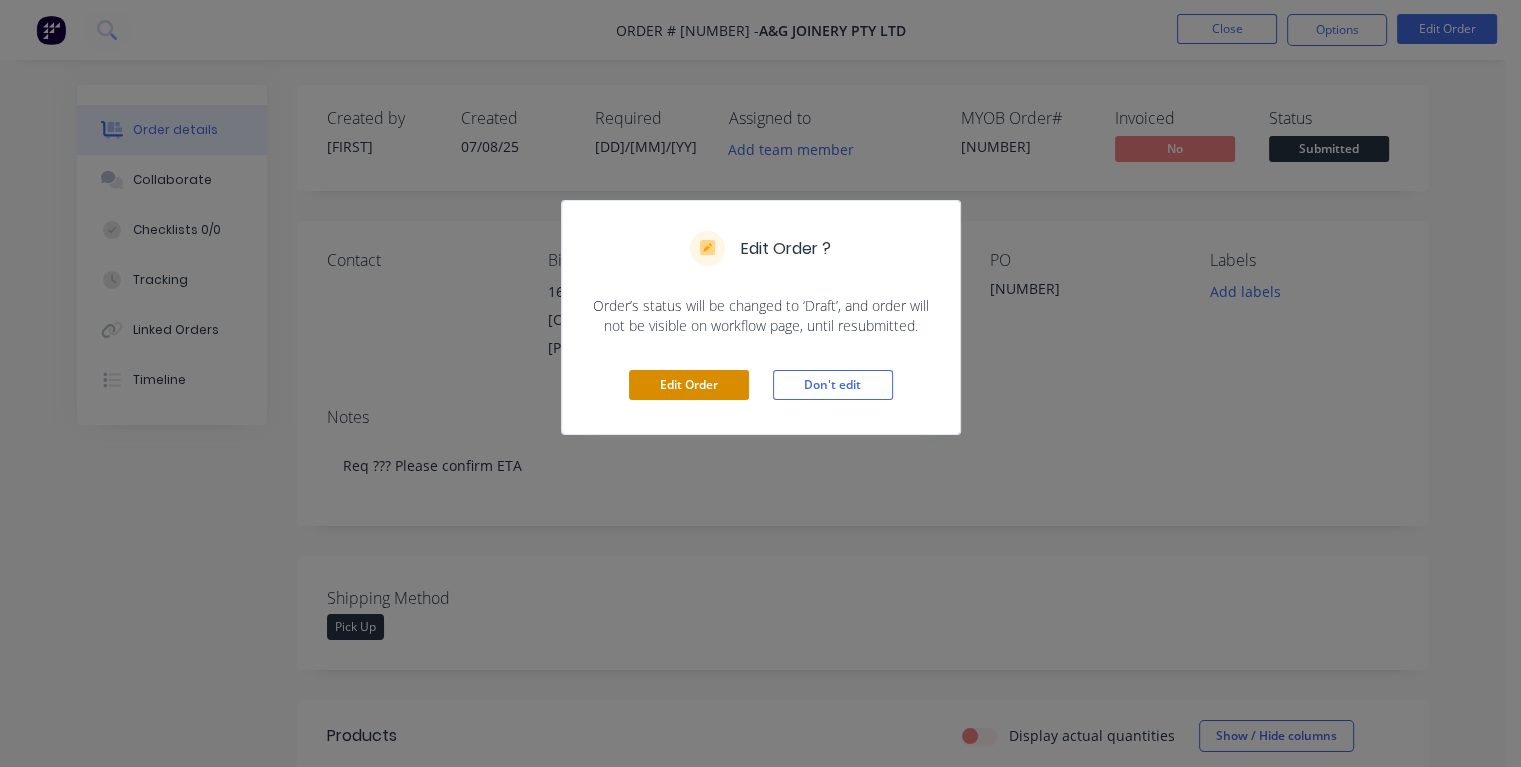 click on "Edit Order" at bounding box center (689, 385) 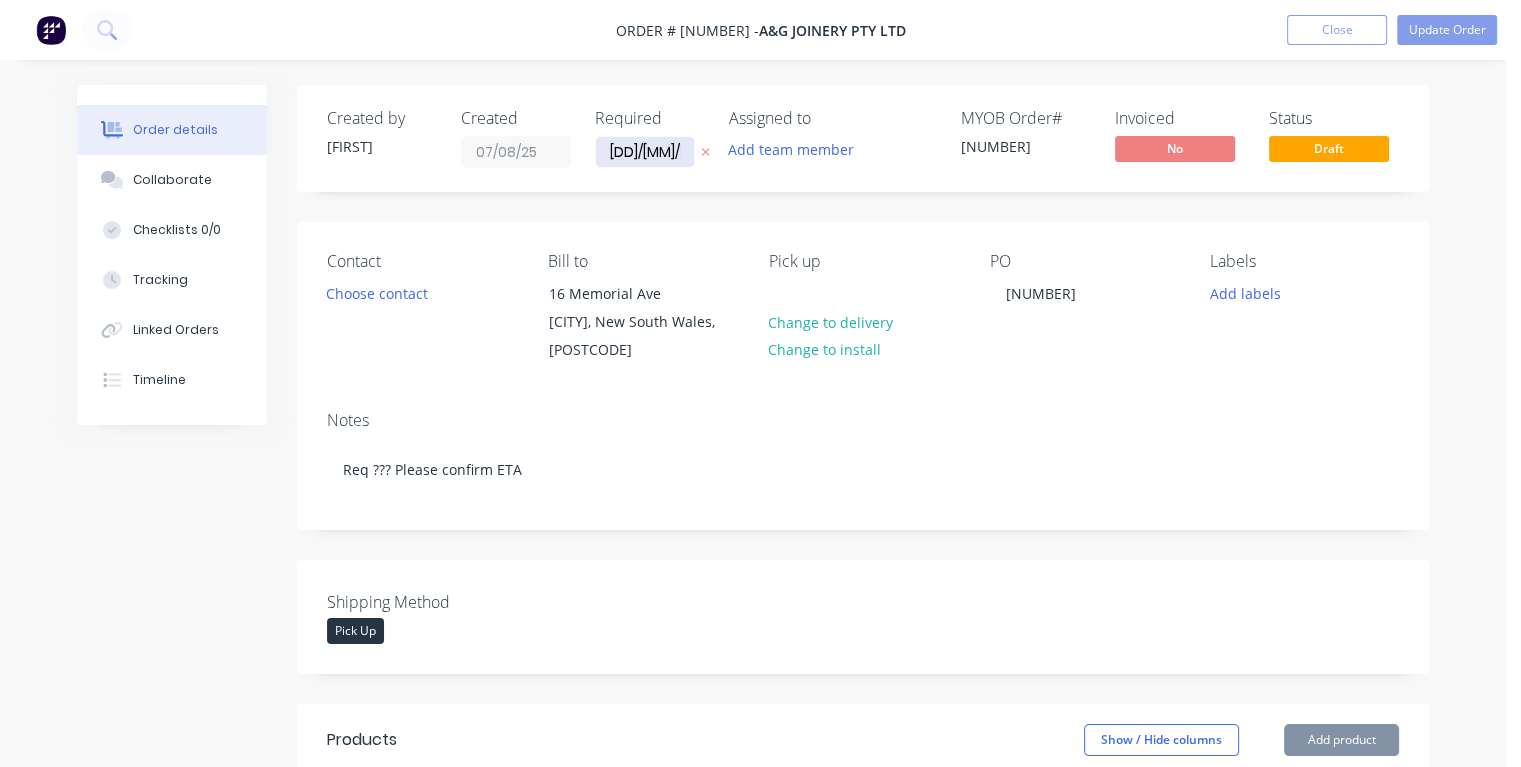 drag, startPoint x: 676, startPoint y: 154, endPoint x: 608, endPoint y: 158, distance: 68.117546 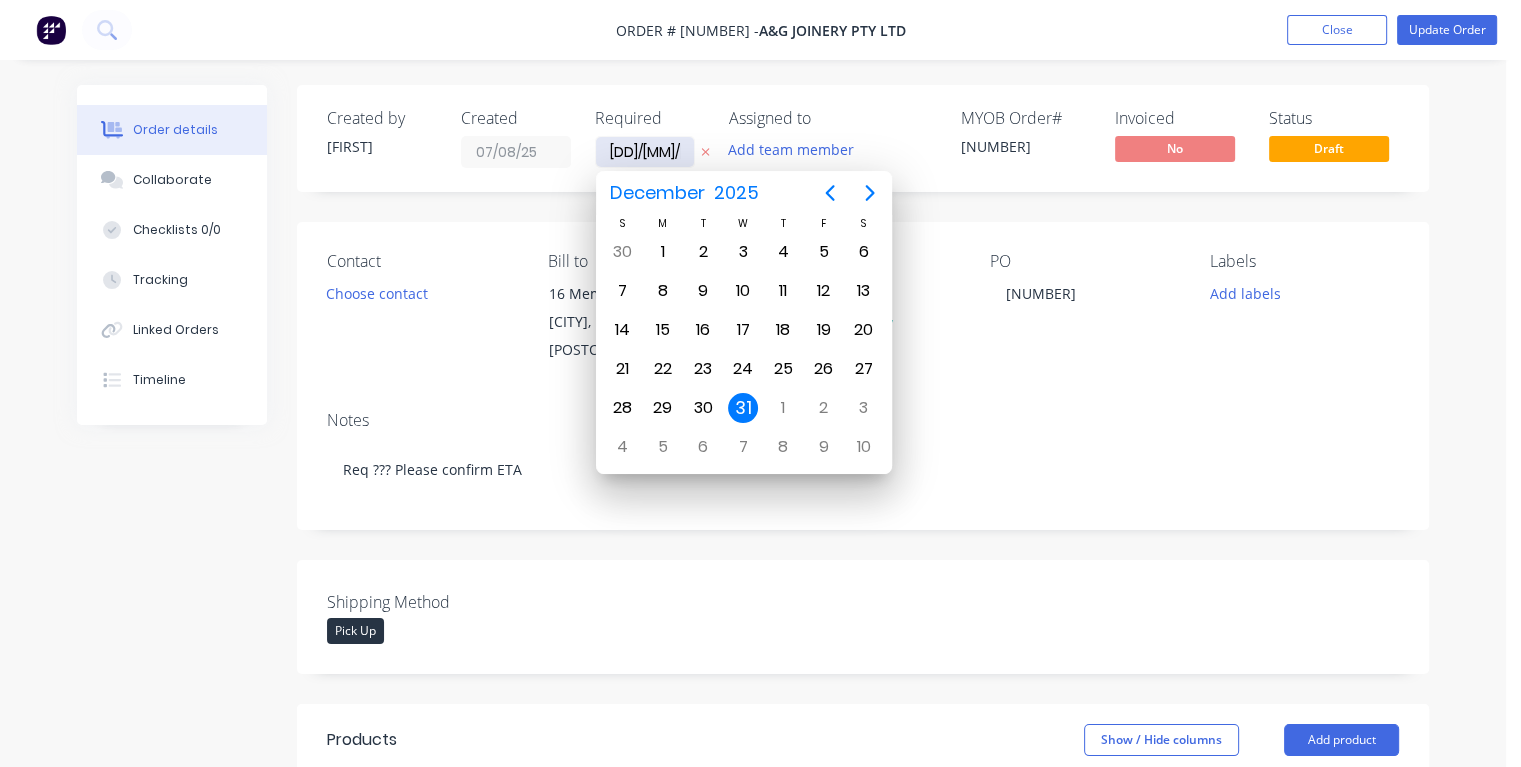 type on "13/08/25" 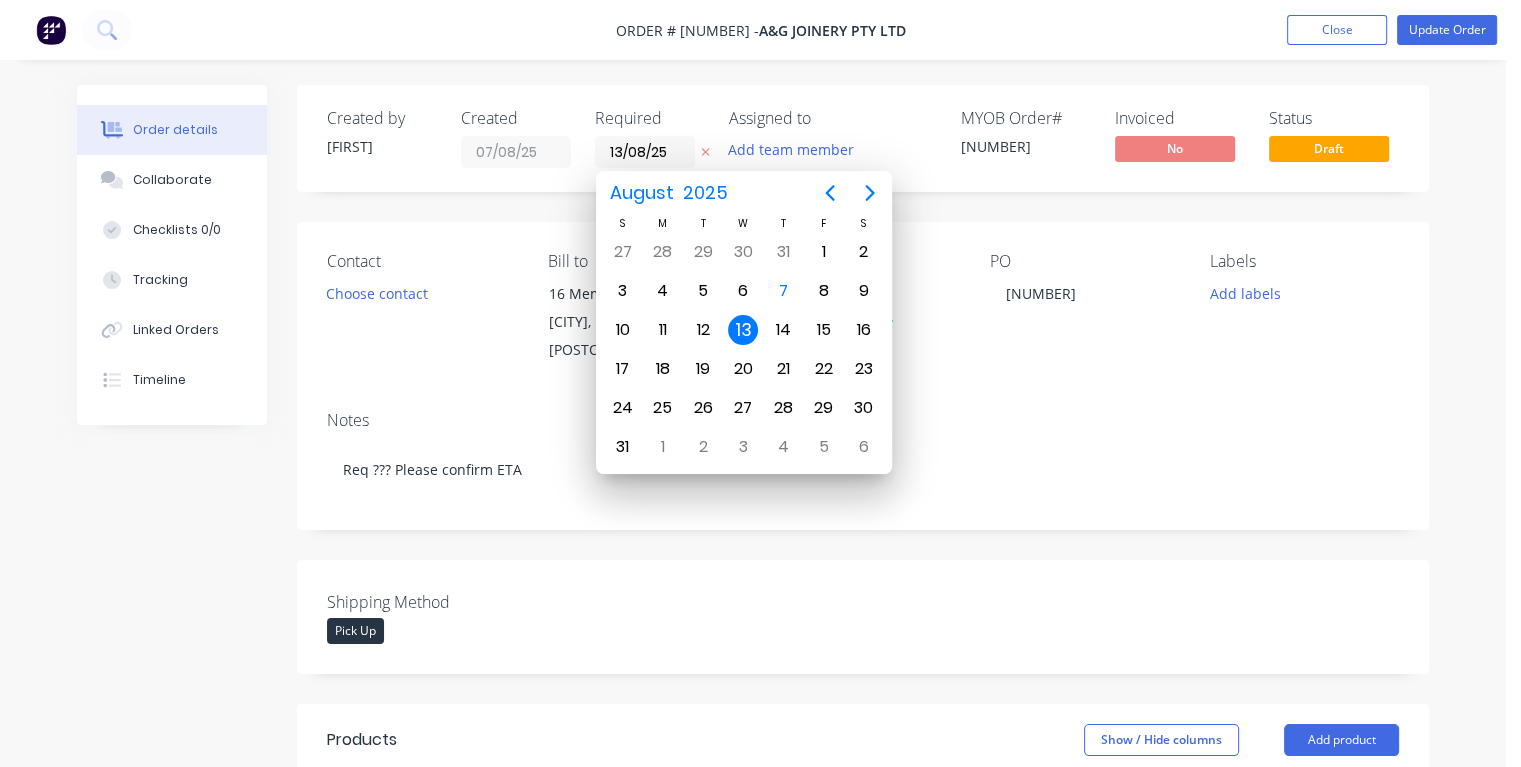 drag, startPoint x: 736, startPoint y: 331, endPoint x: 764, endPoint y: 329, distance: 28.071337 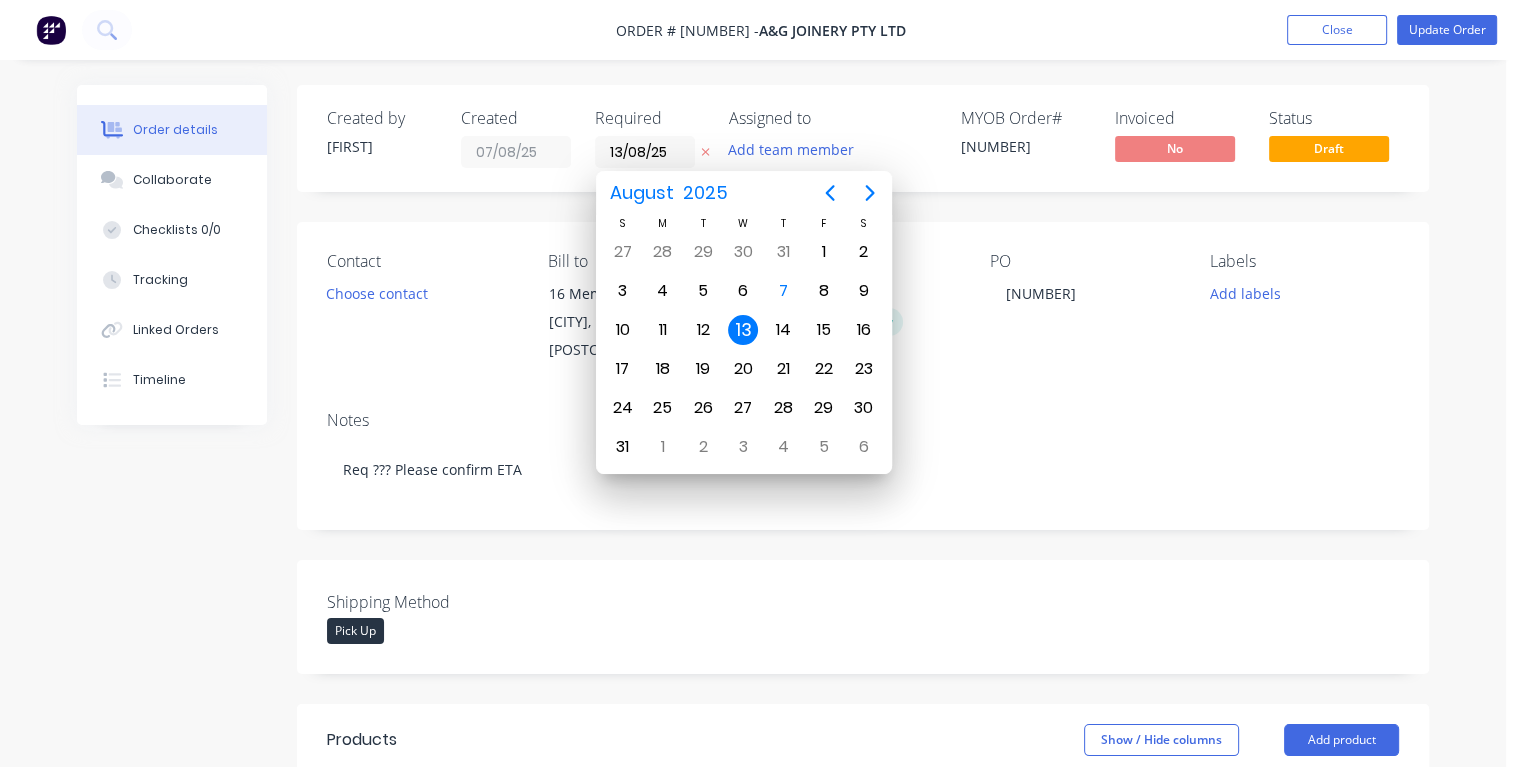 click on "13" at bounding box center [743, 330] 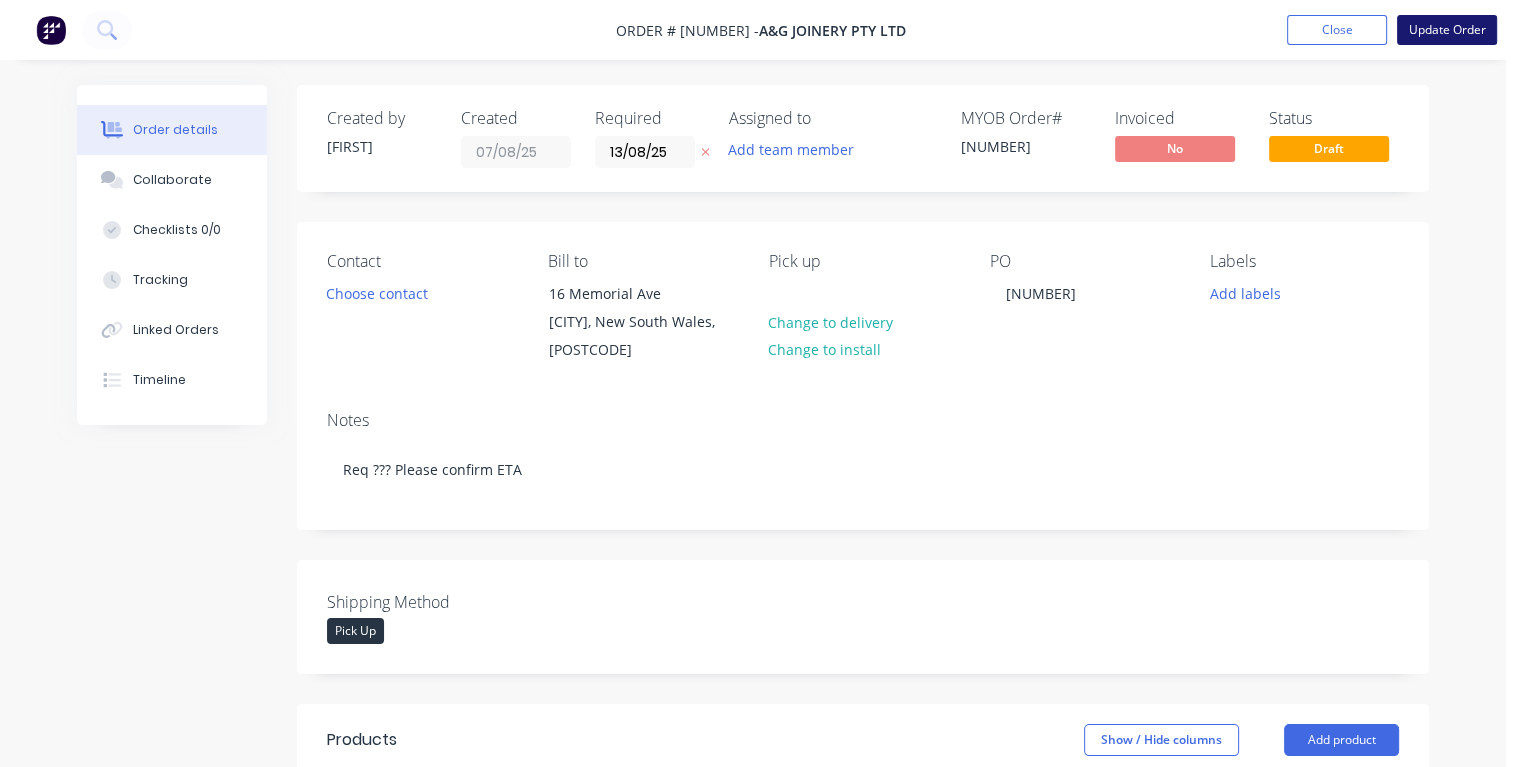 click on "Update Order" at bounding box center [1447, 30] 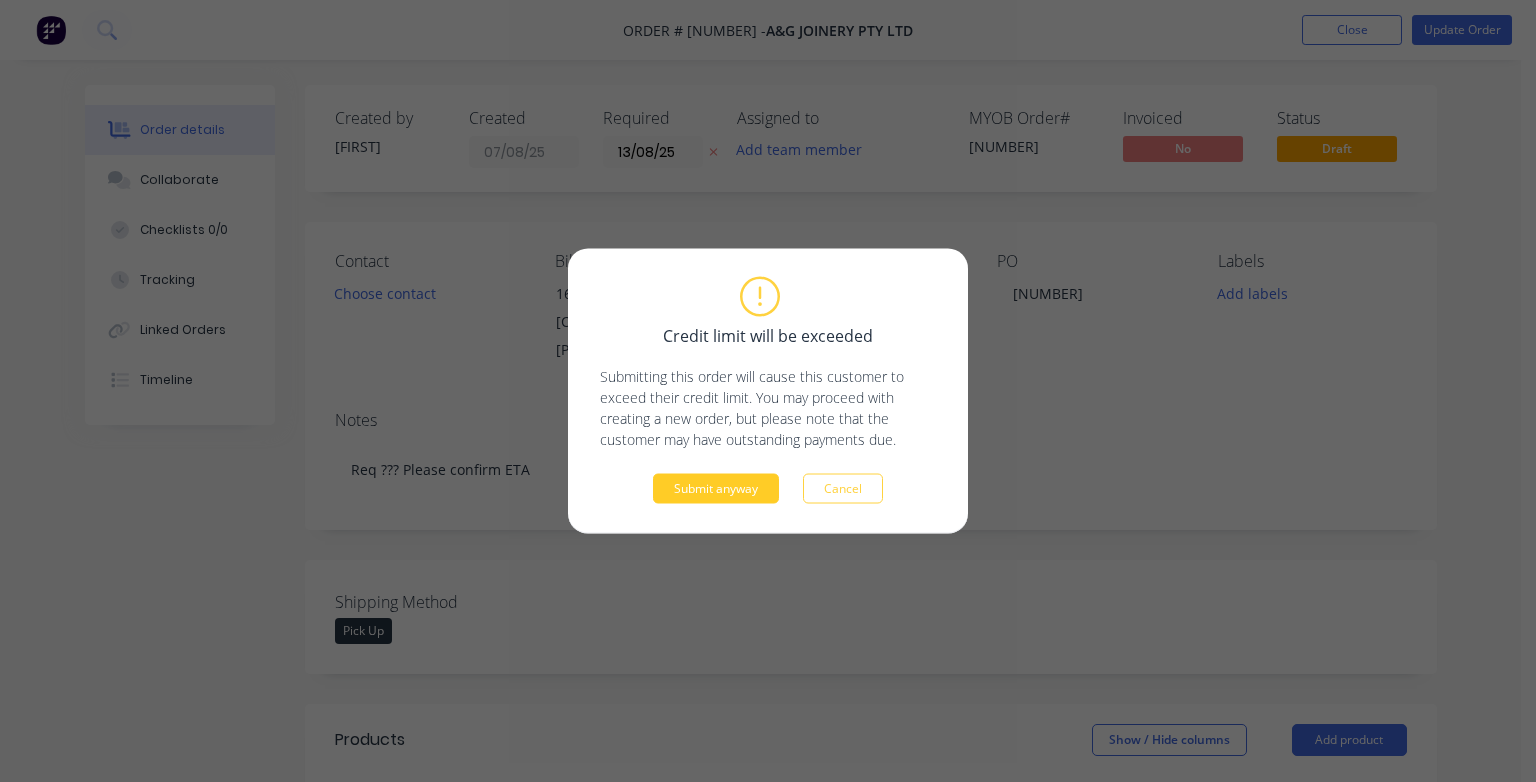 click on "Submit anyway" at bounding box center (716, 489) 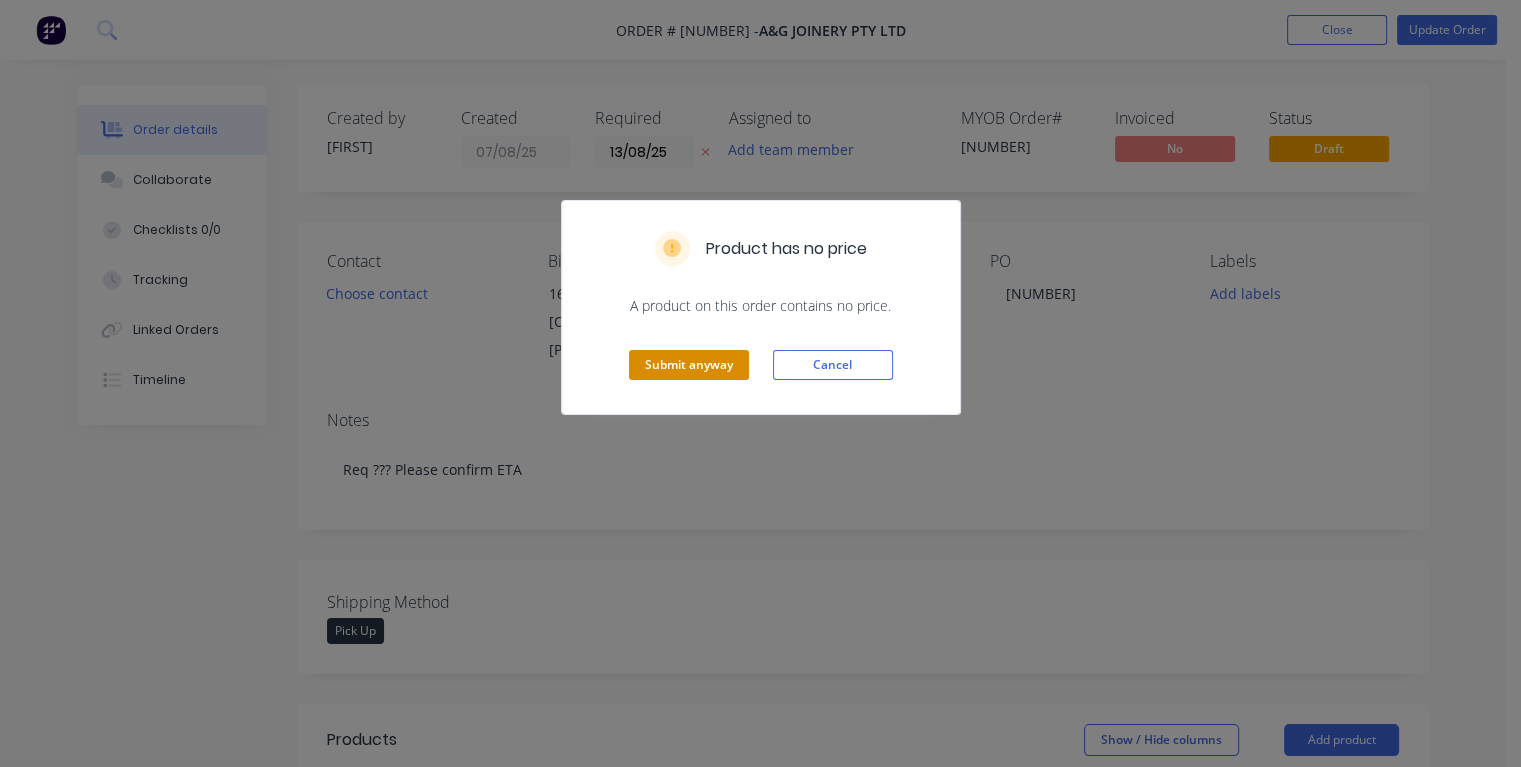 click on "Submit anyway" at bounding box center [689, 365] 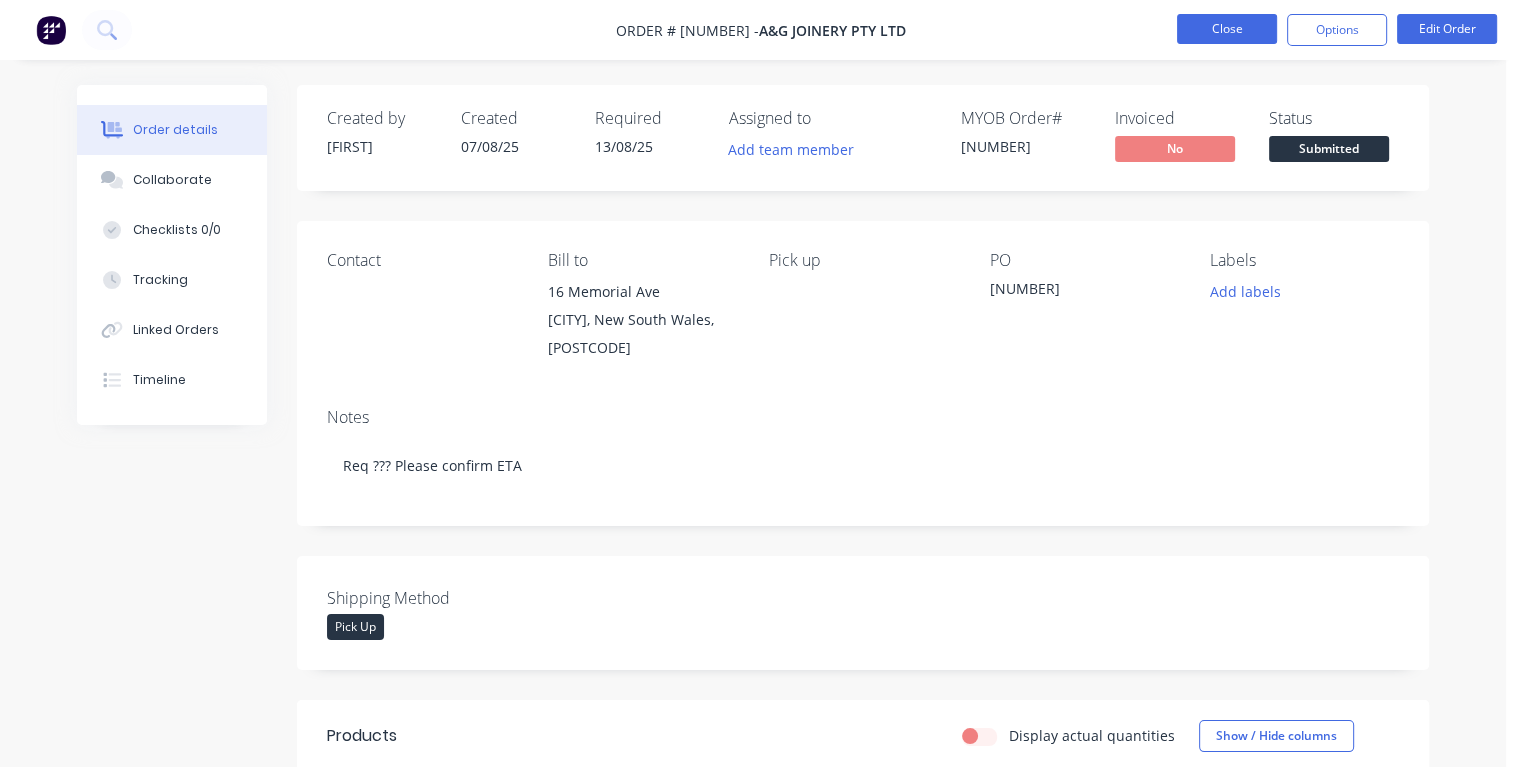 click on "Close" at bounding box center (1227, 29) 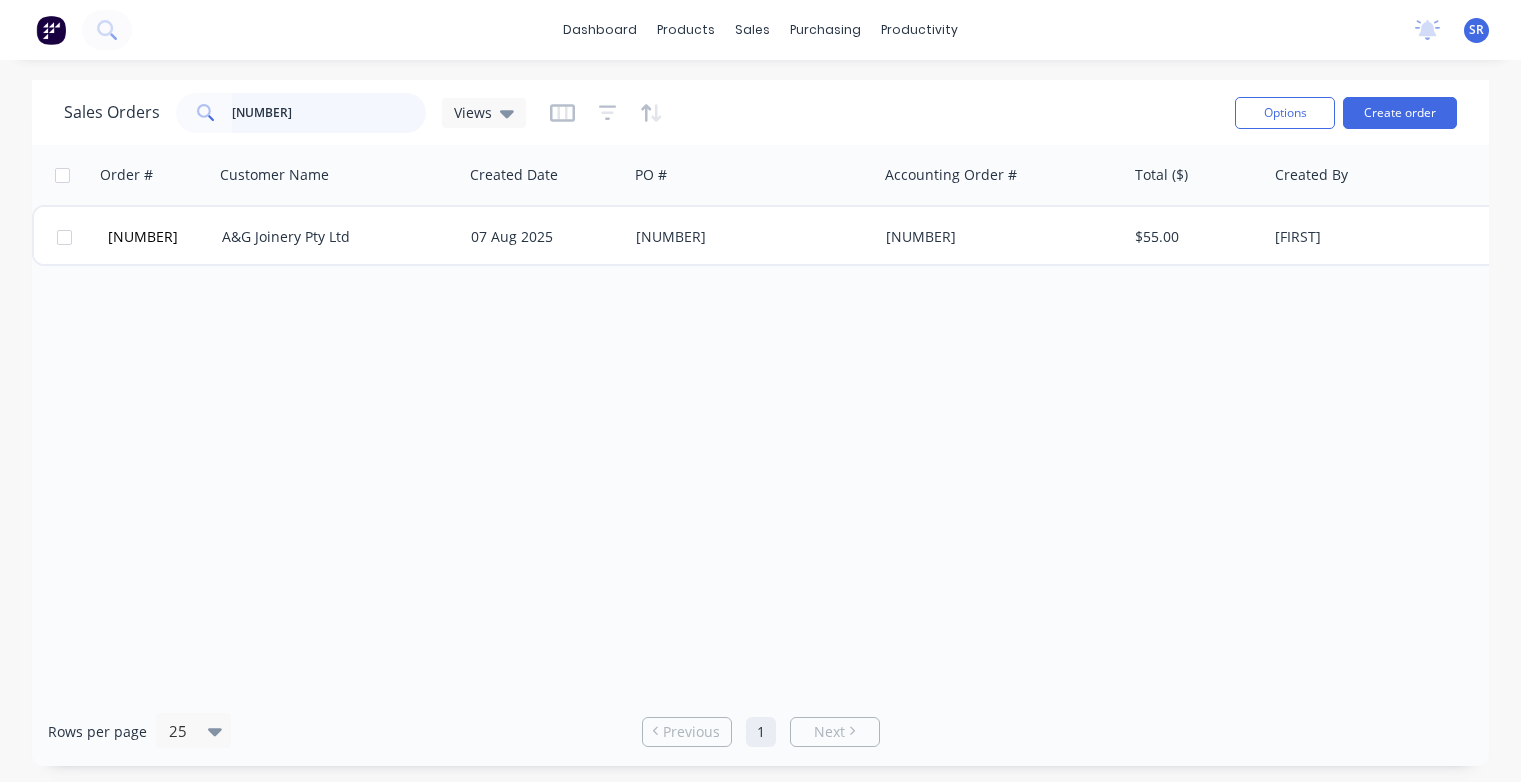 click on "[NUMBER]" at bounding box center (329, 113) 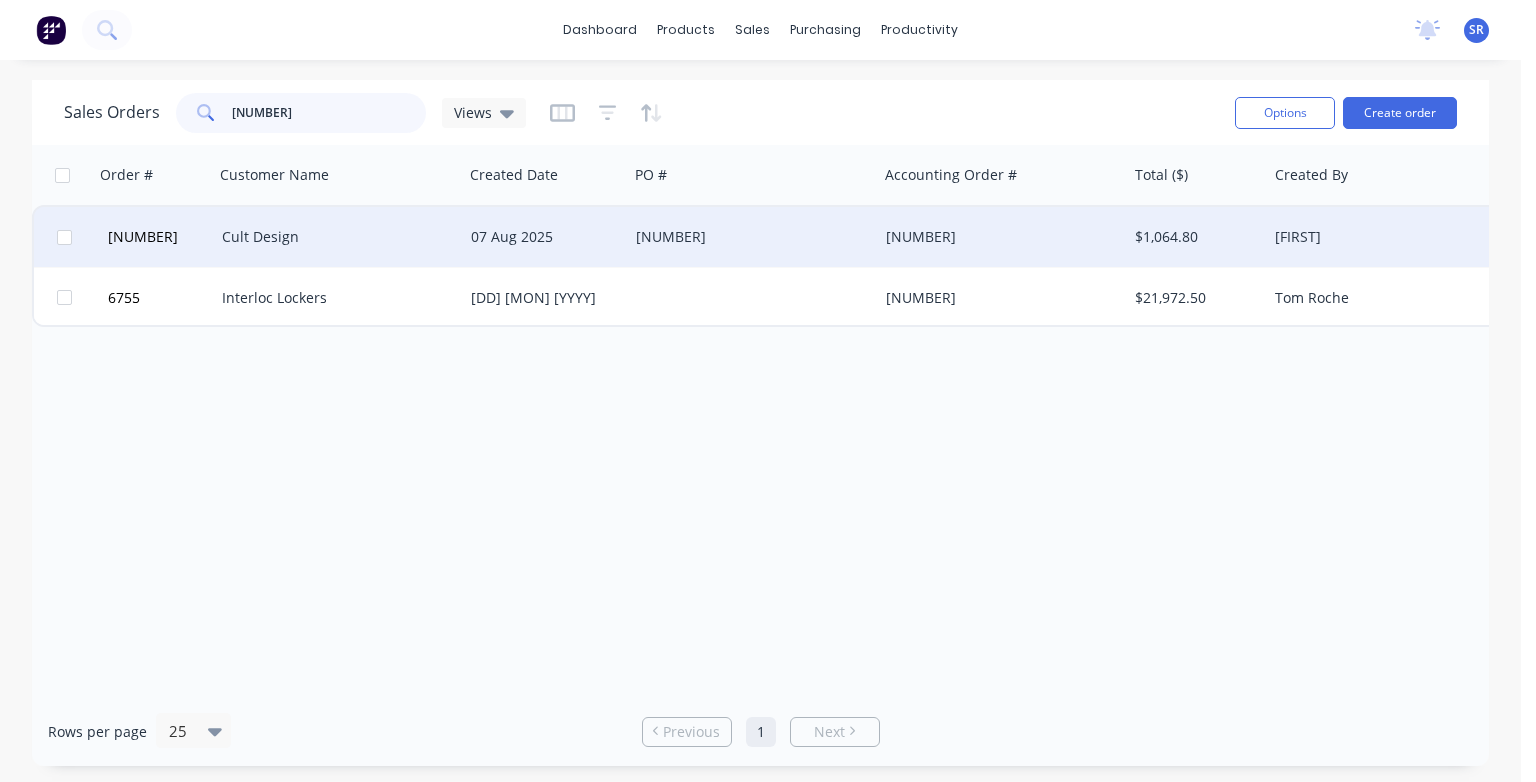 type on "[NUMBER]" 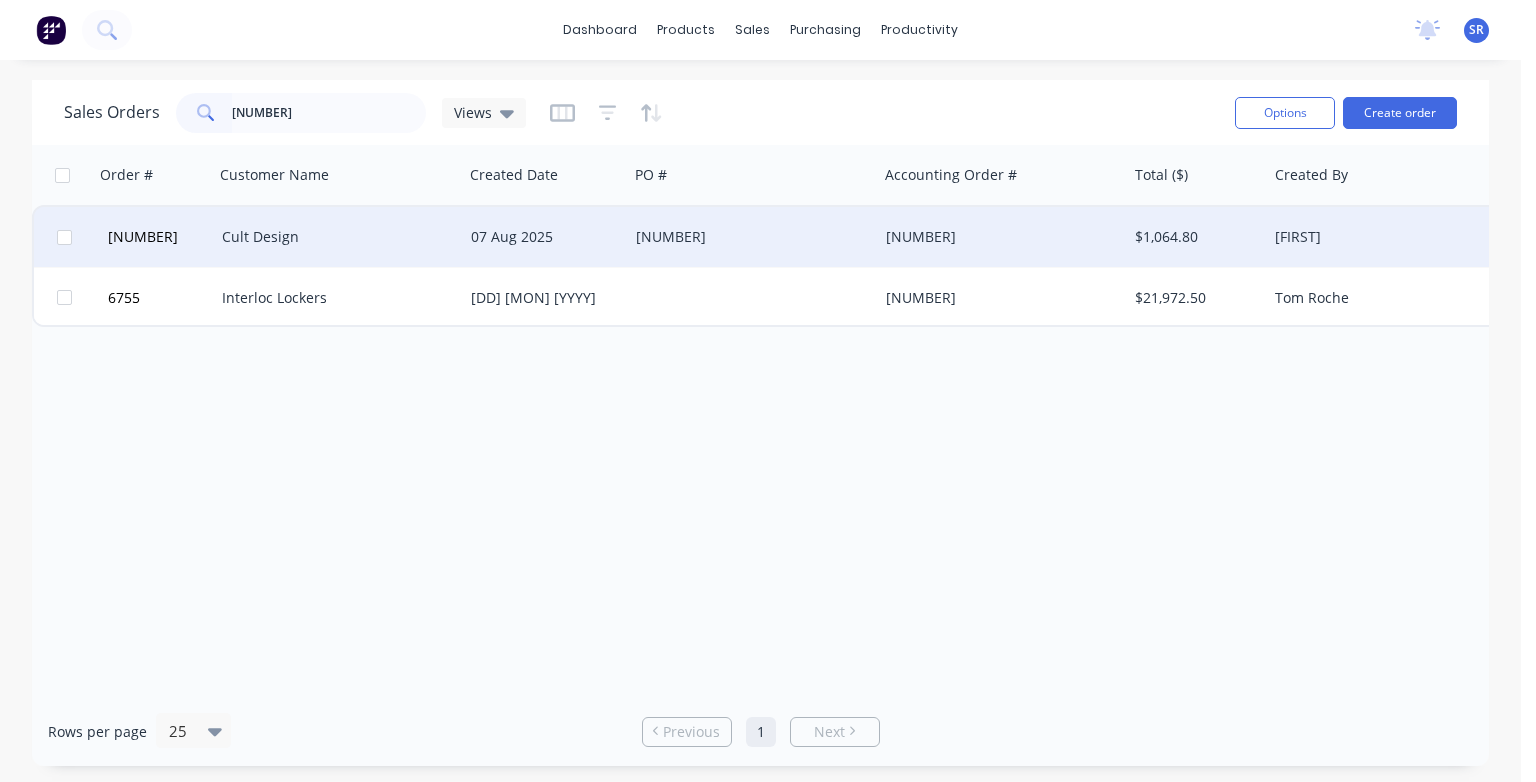 click on "Cult Design" at bounding box center (333, 237) 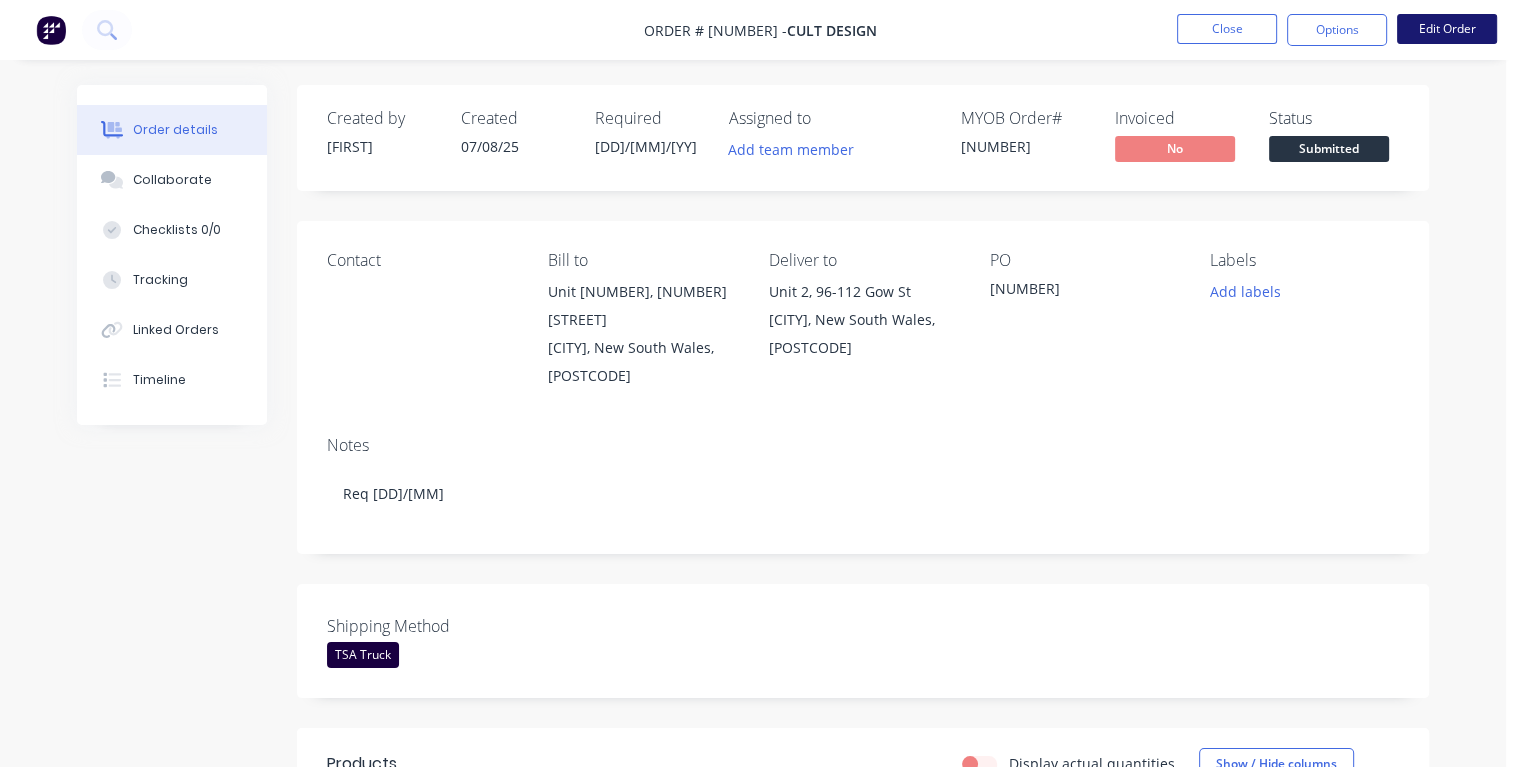 click on "Edit Order" at bounding box center (1447, 29) 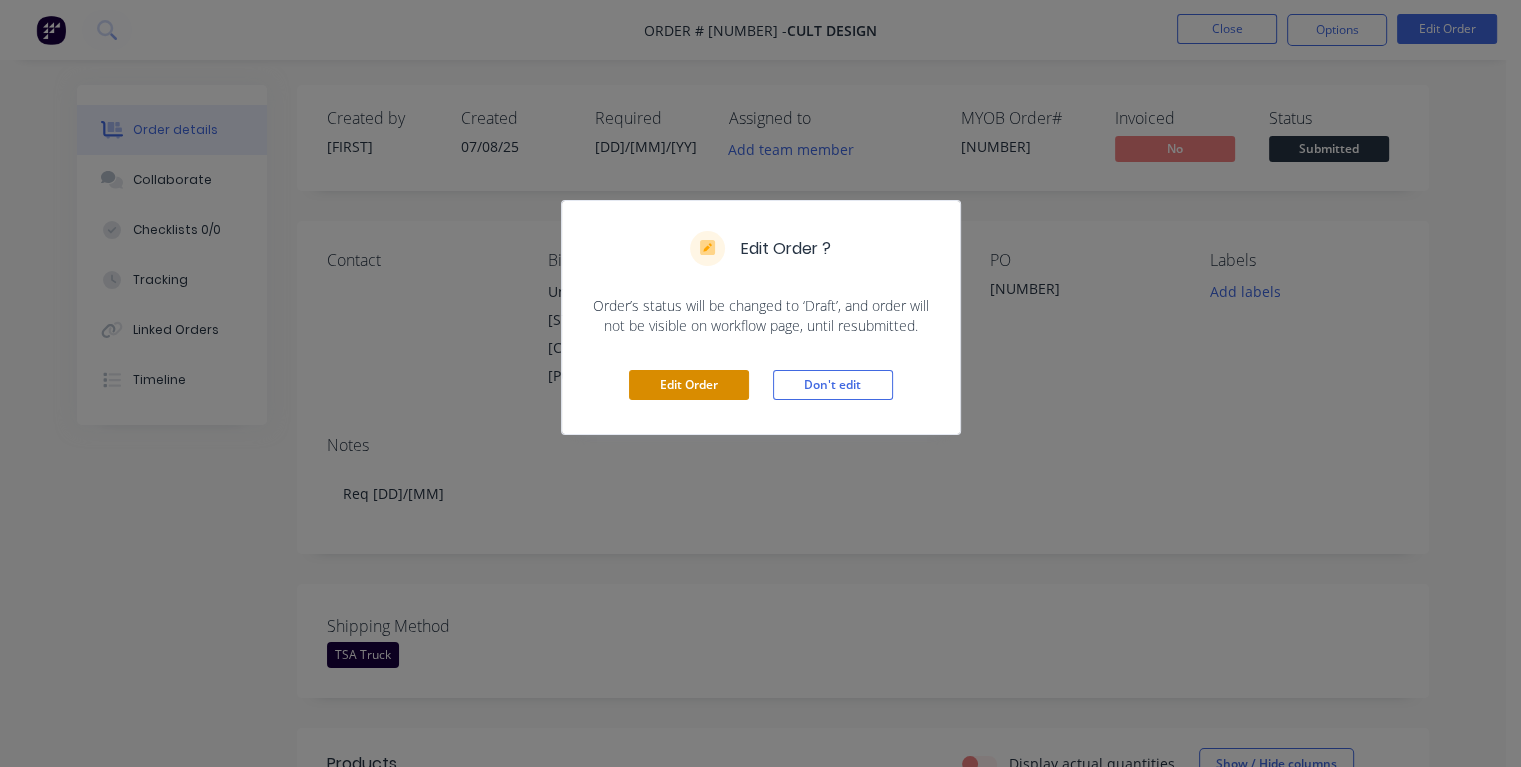 click on "Edit Order" at bounding box center (689, 385) 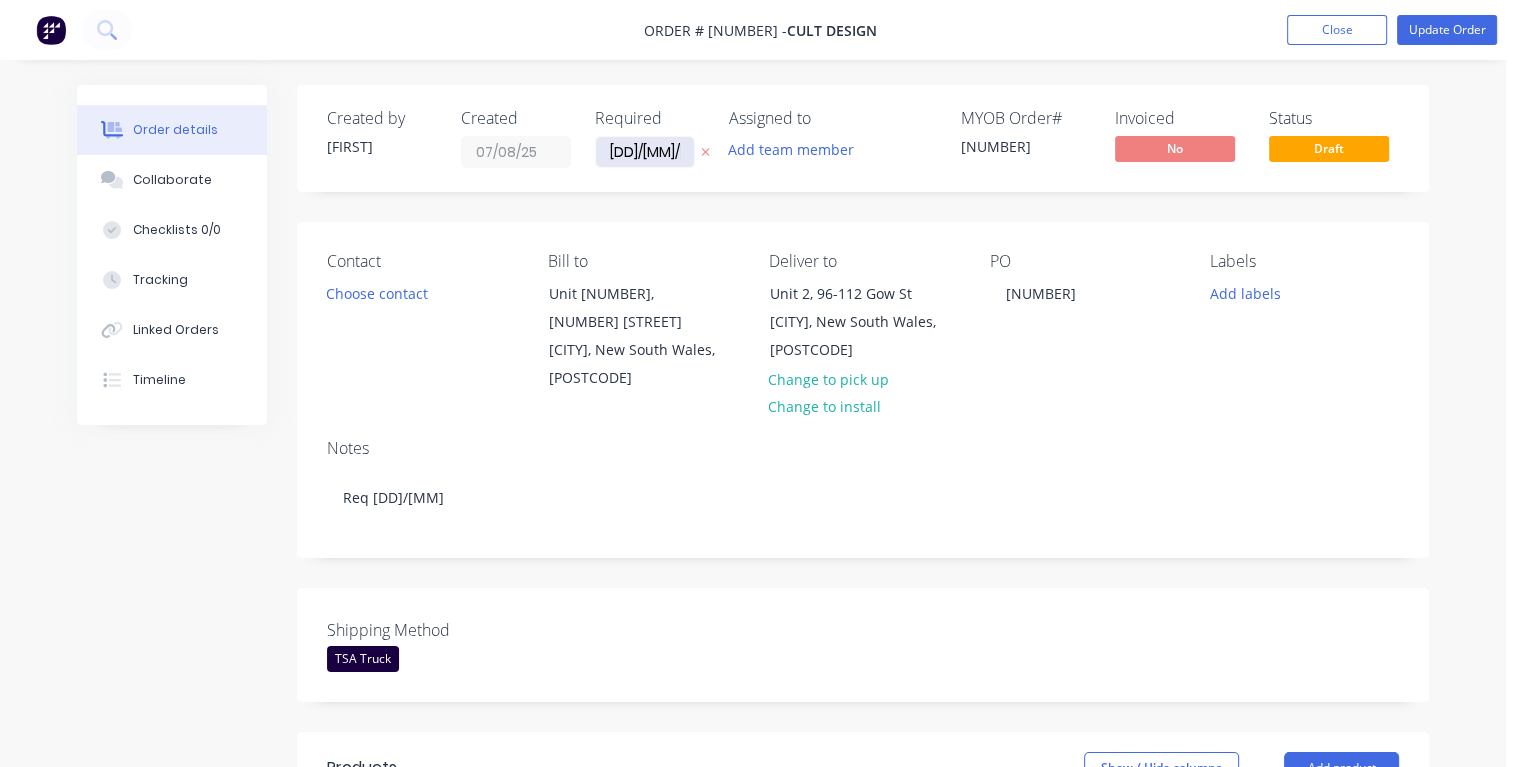 drag, startPoint x: 675, startPoint y: 150, endPoint x: 596, endPoint y: 159, distance: 79.51101 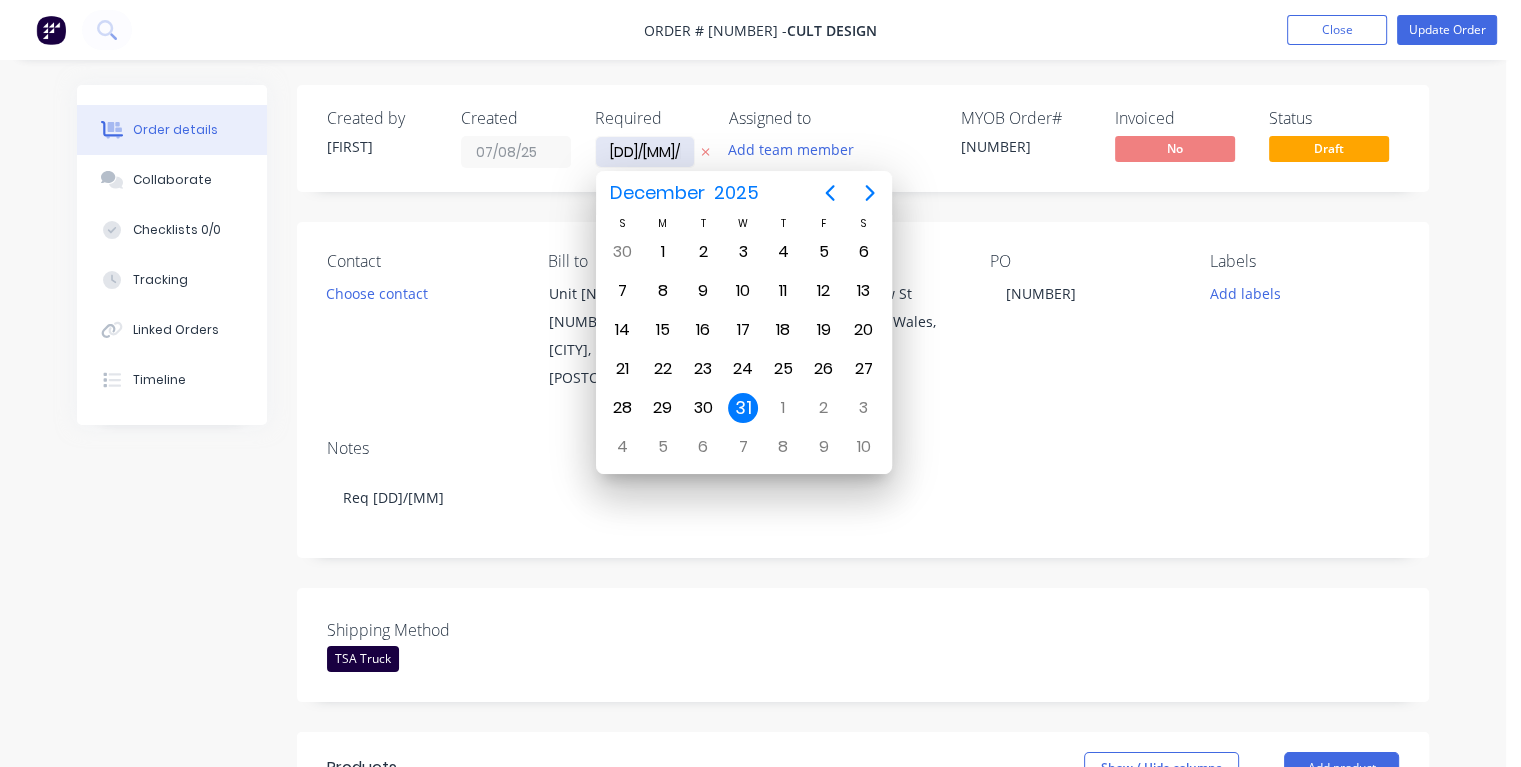 type on "21/08/25" 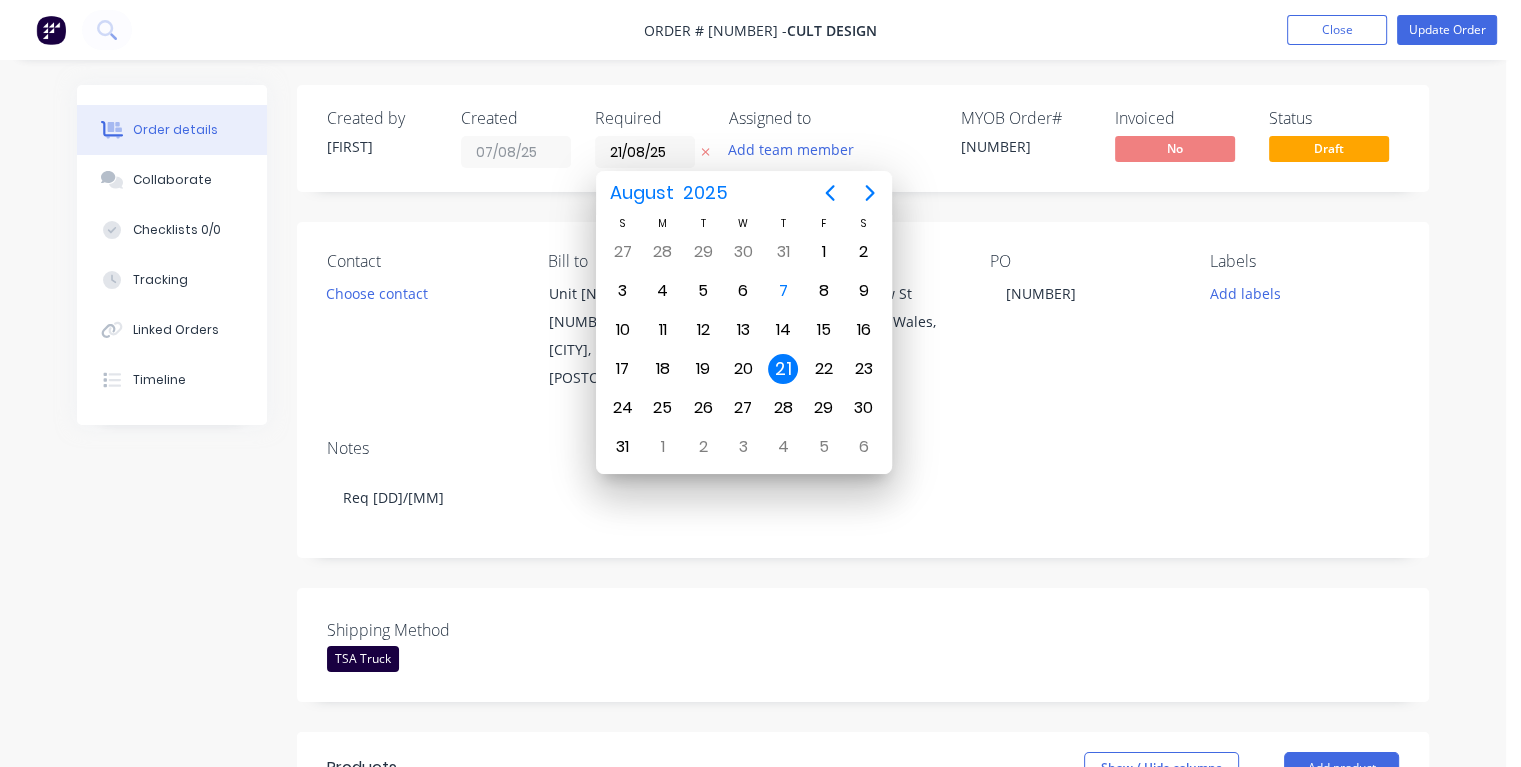click on "21" at bounding box center (783, 369) 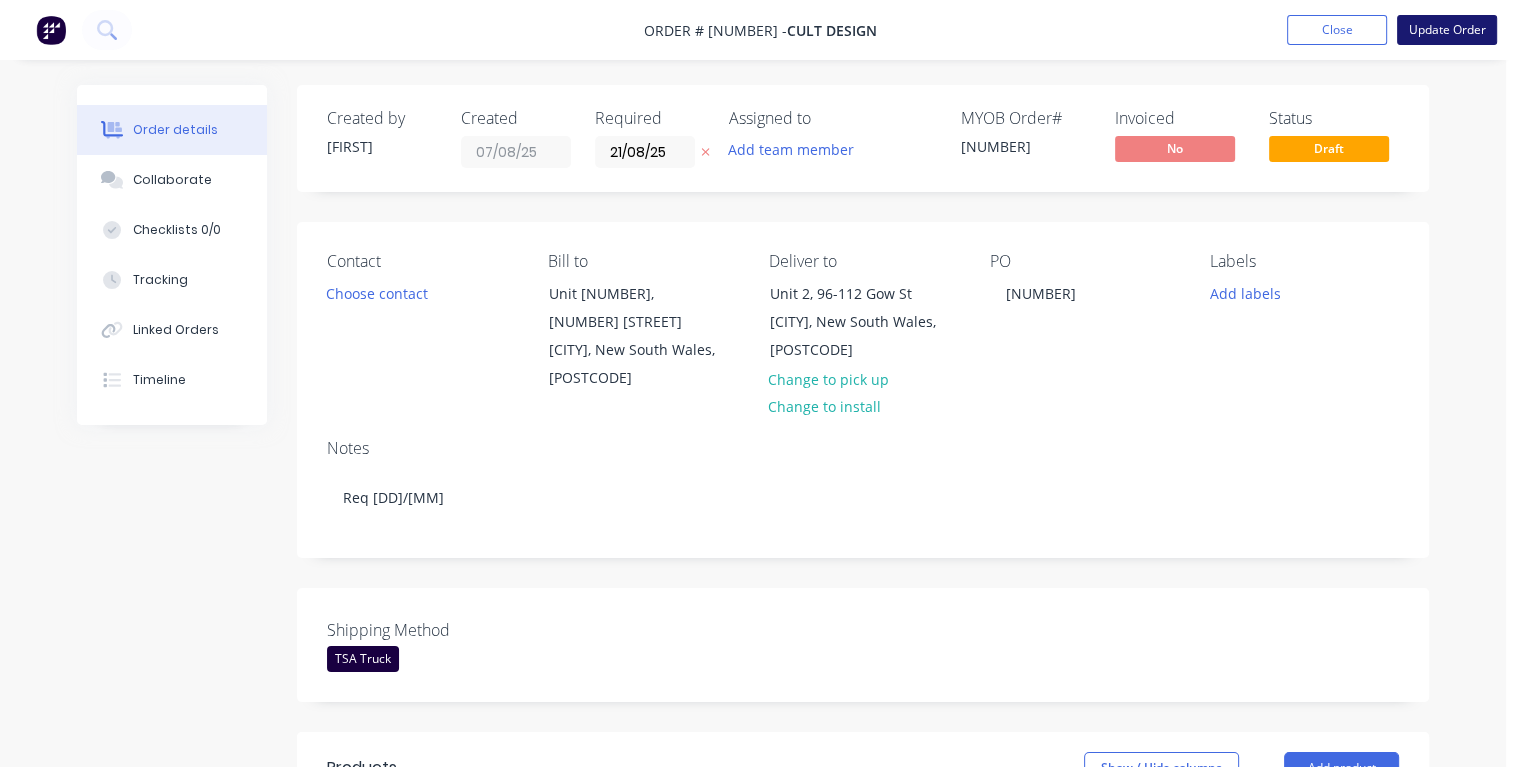 click on "Update Order" at bounding box center (1447, 30) 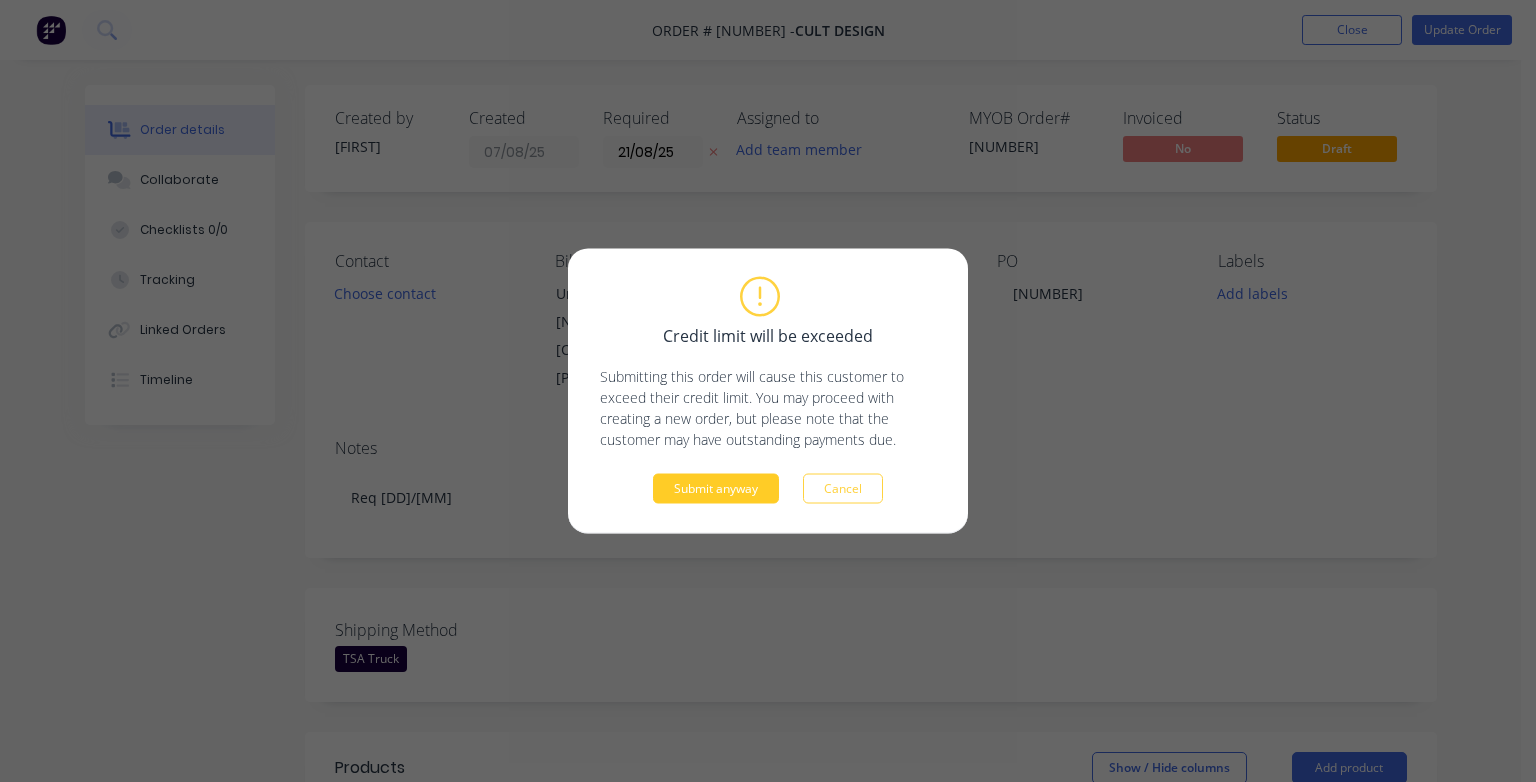 click on "Submit anyway" at bounding box center [716, 489] 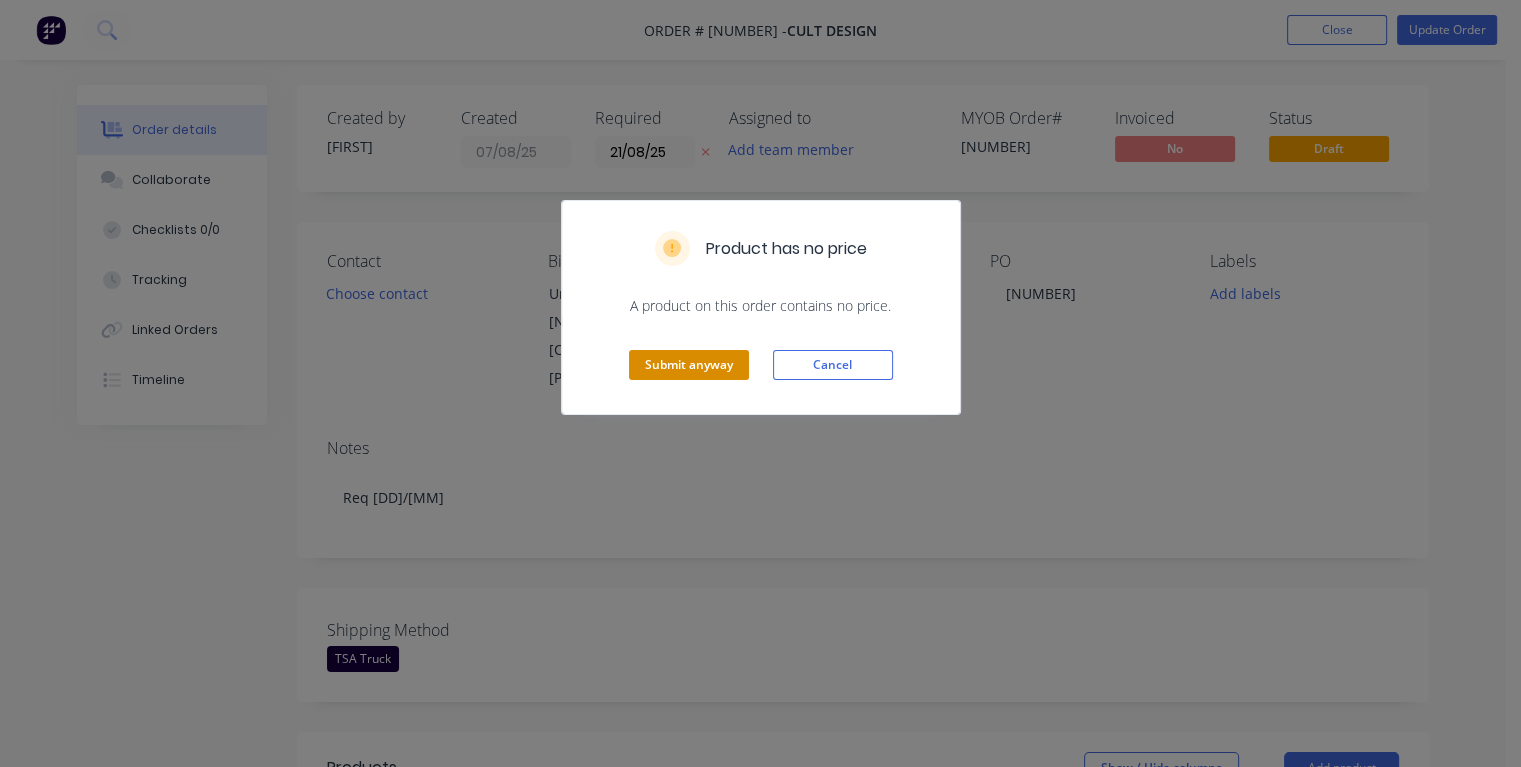 click on "Submit anyway" at bounding box center [689, 365] 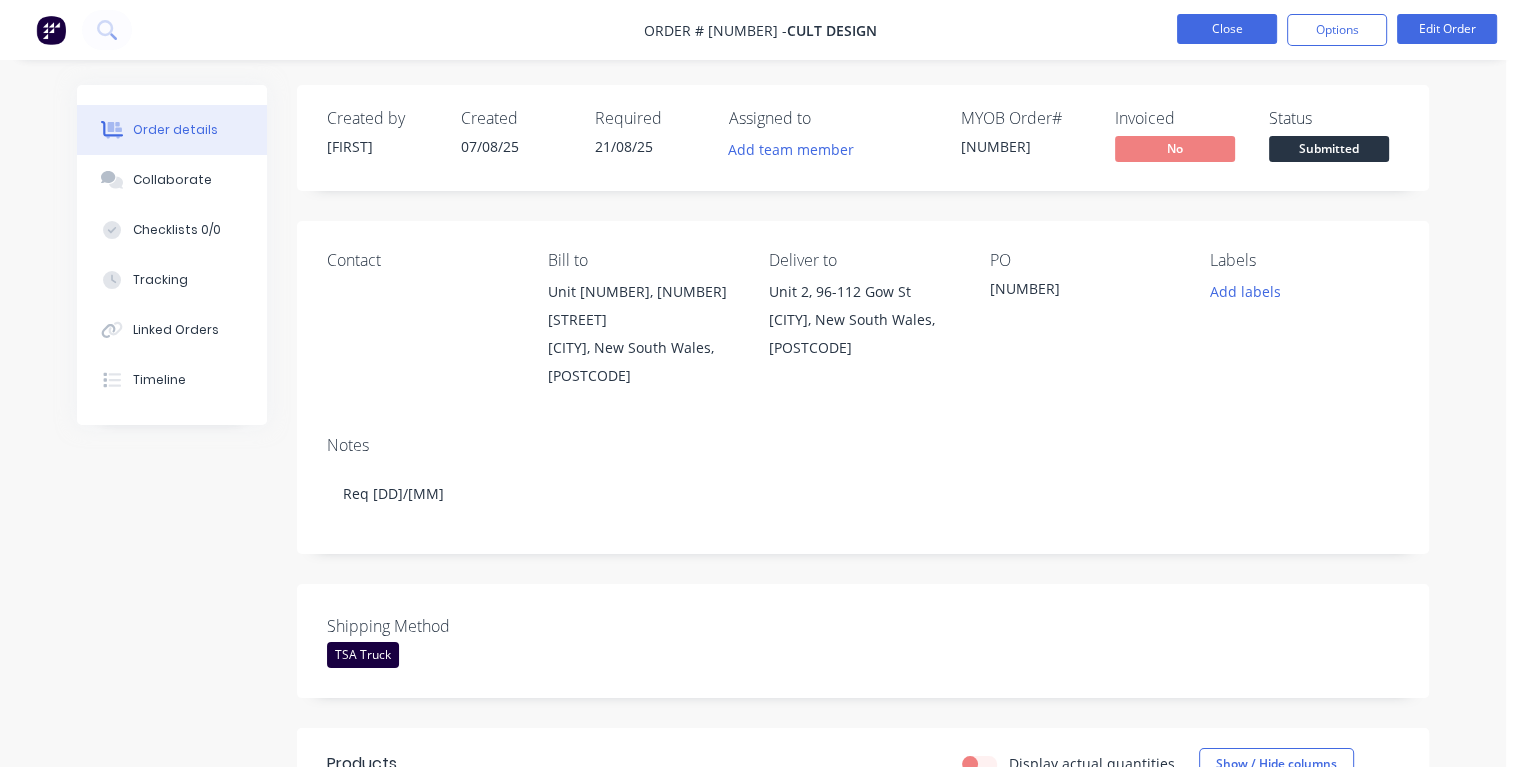 click on "Close" at bounding box center (1227, 29) 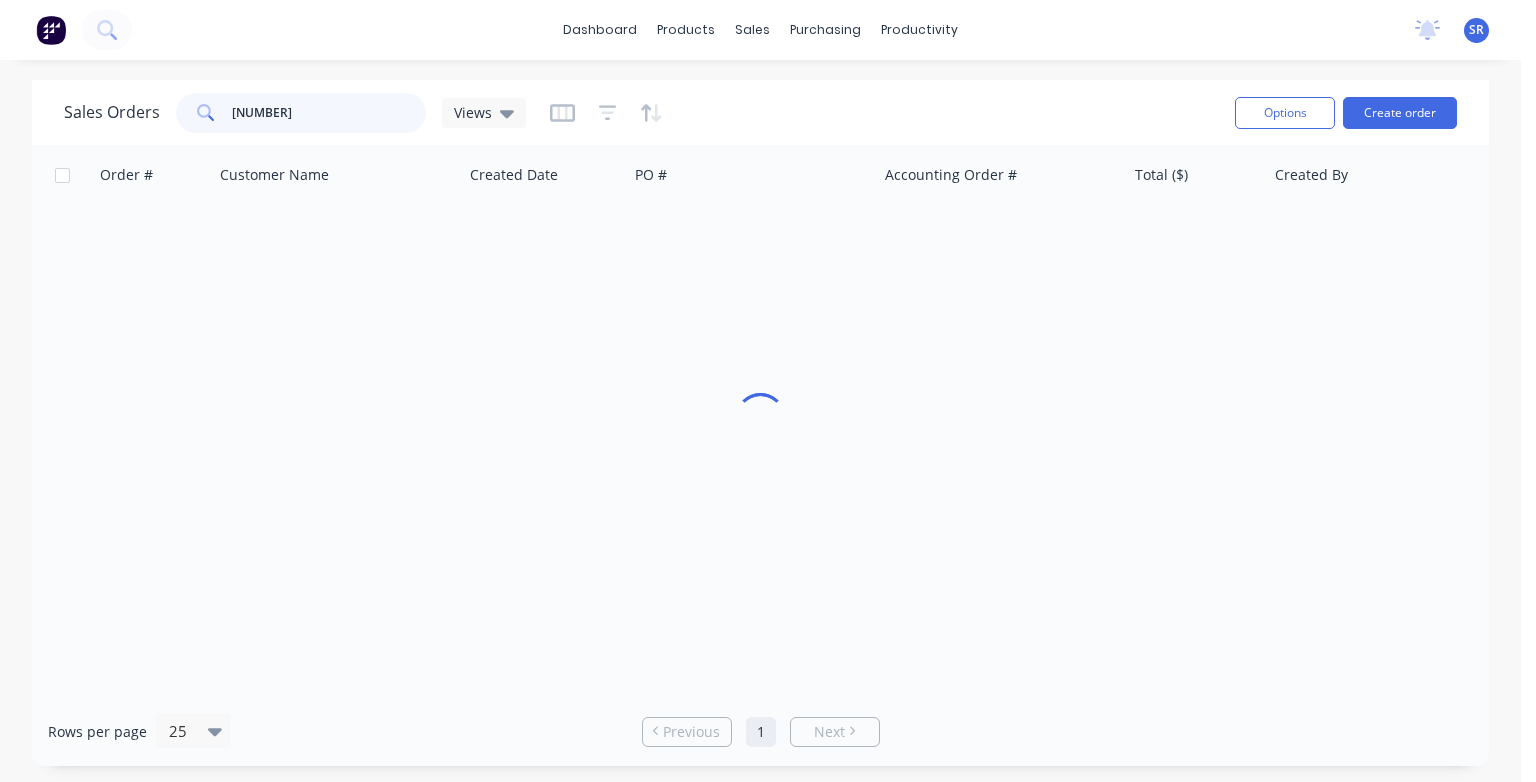 click on "[NUMBER]" at bounding box center (329, 113) 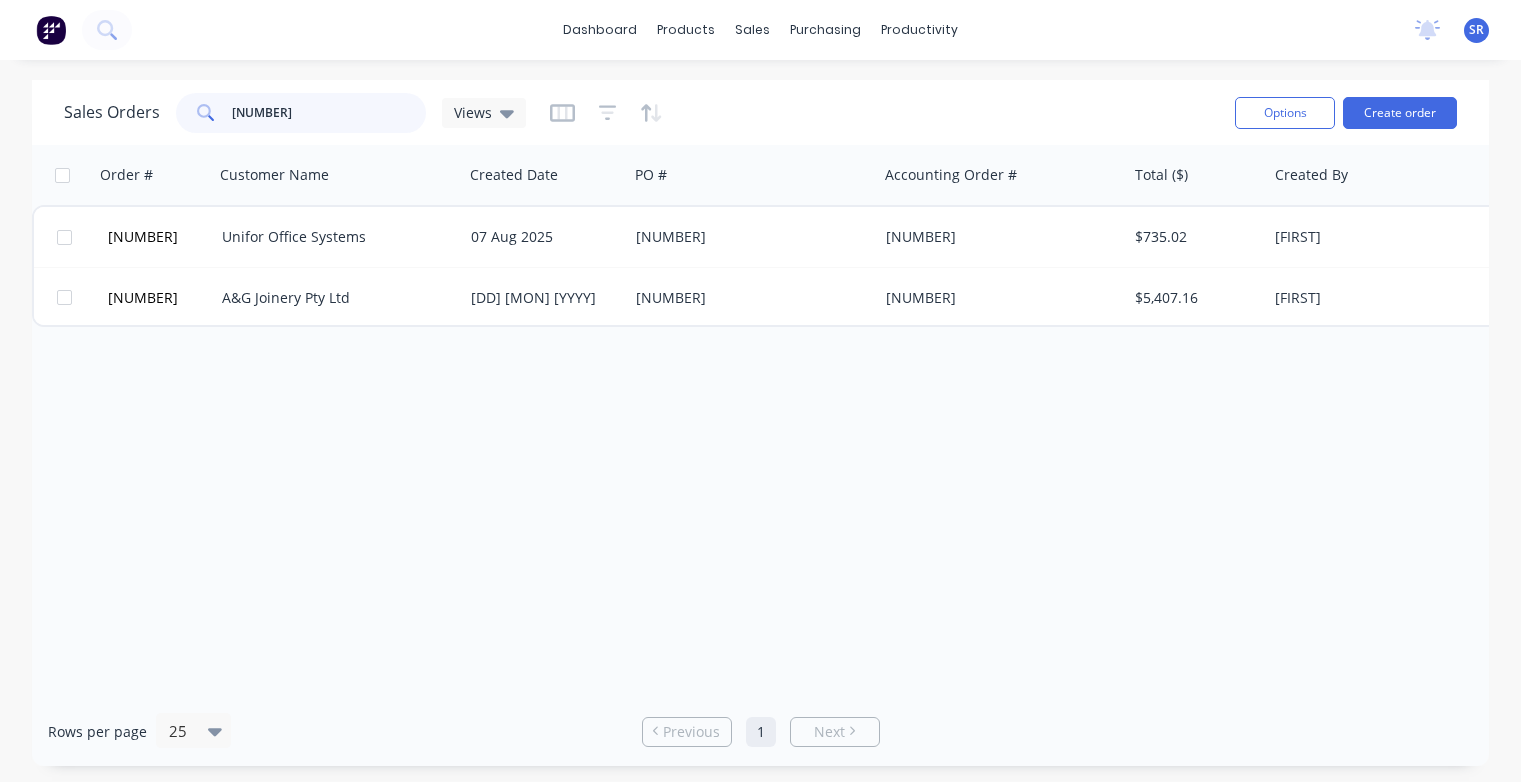 type on "[NUMBER]" 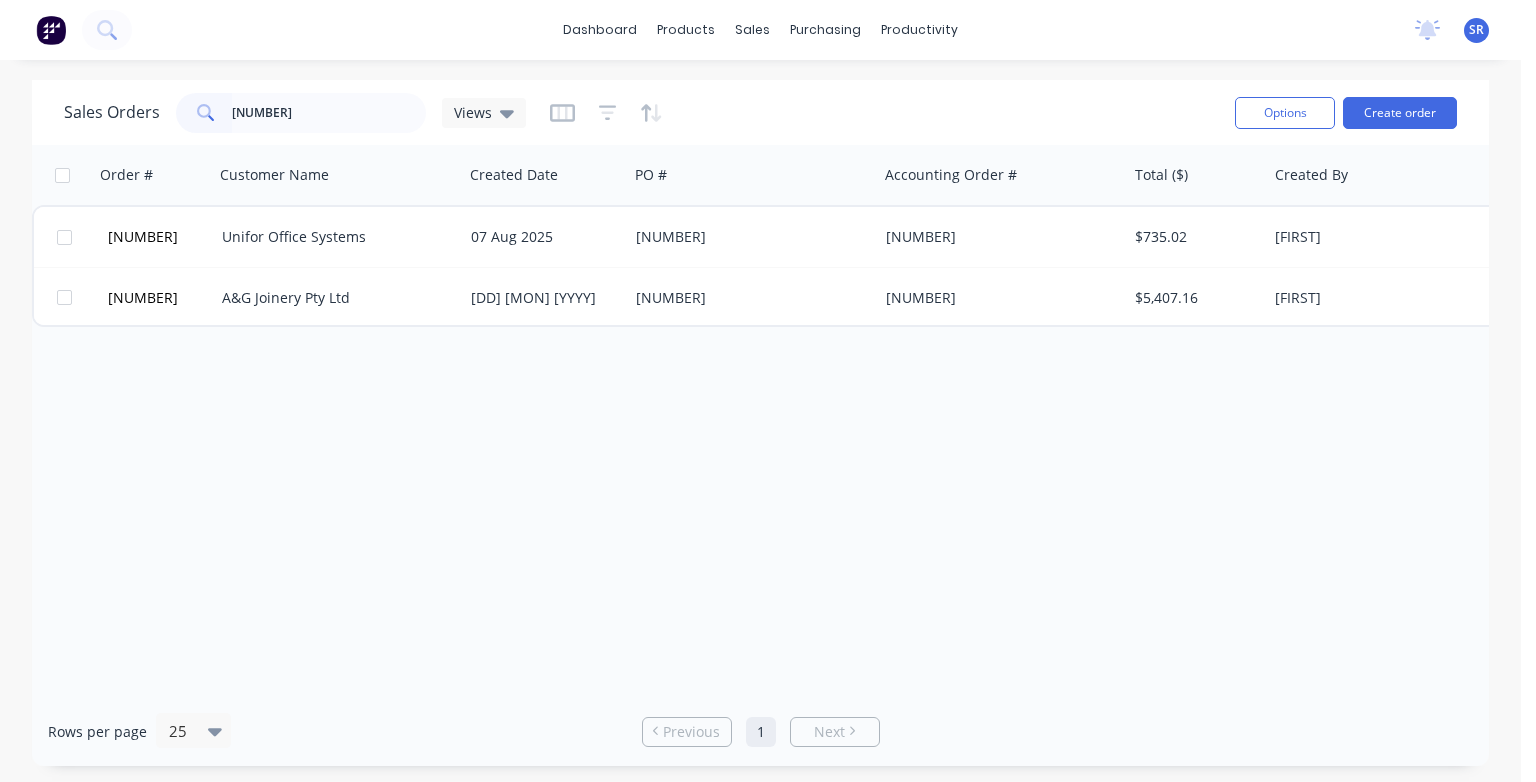 click on "Unifor Office Systems" at bounding box center [333, 237] 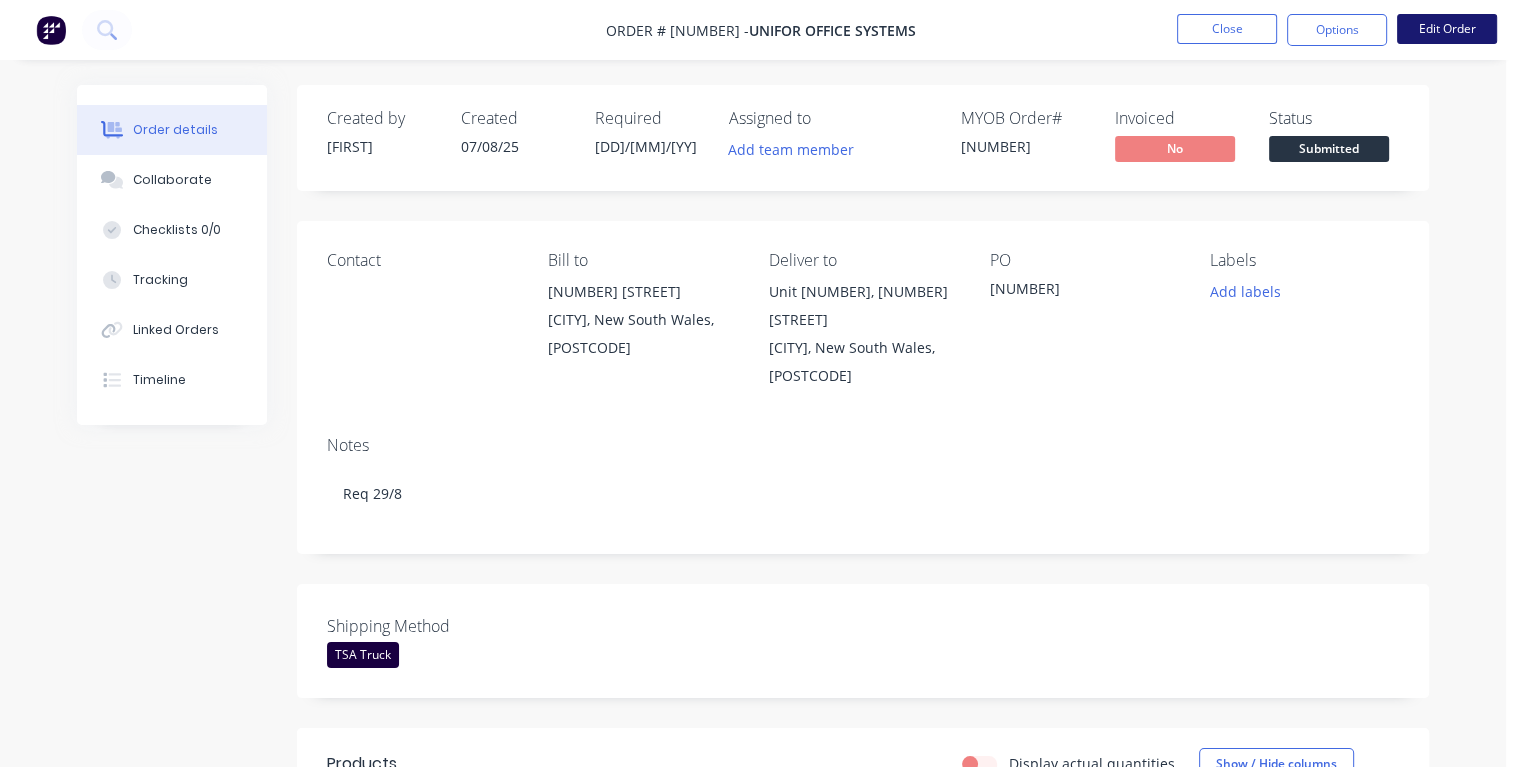 click on "Edit Order" at bounding box center (1447, 29) 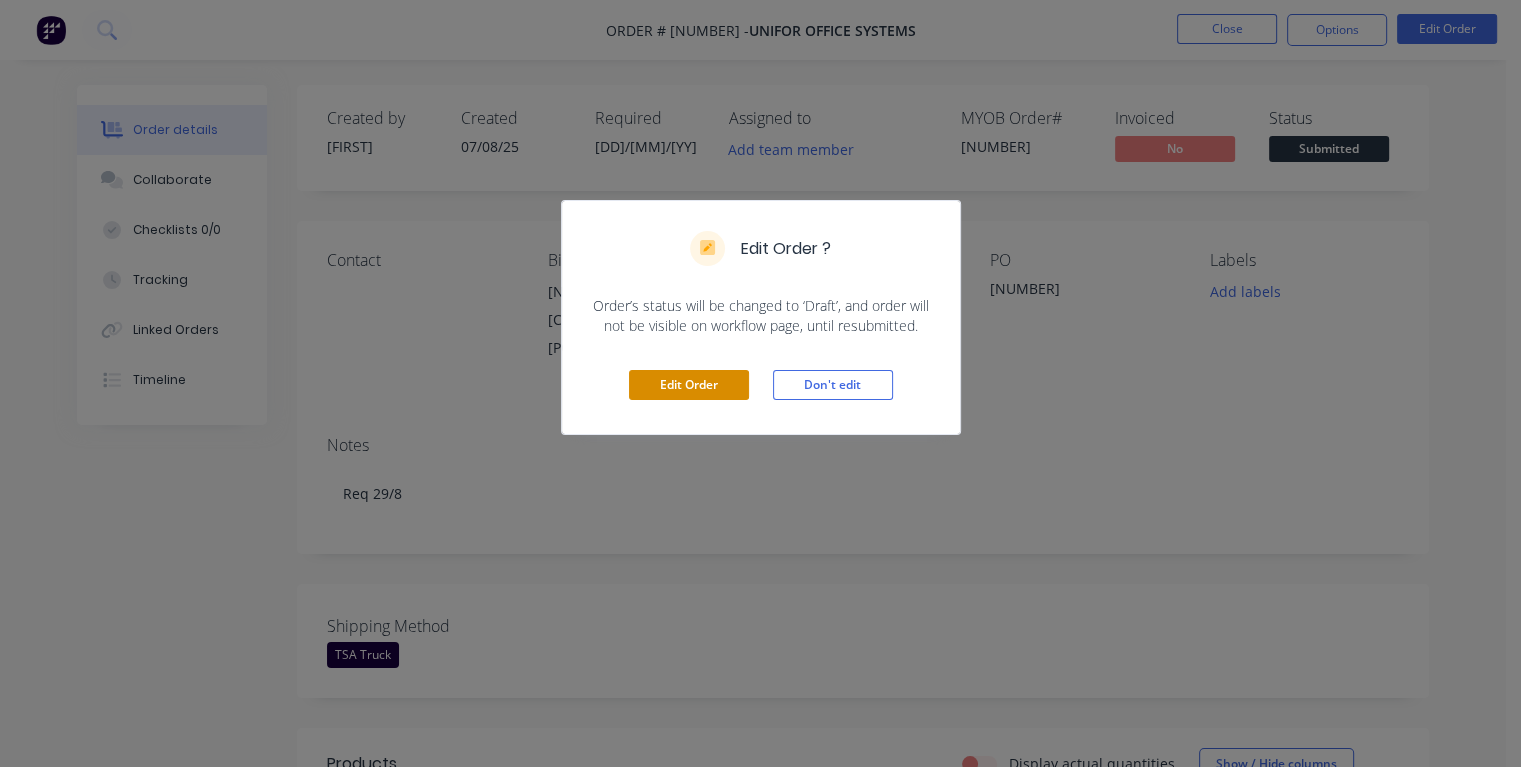 click on "Edit Order" at bounding box center (689, 385) 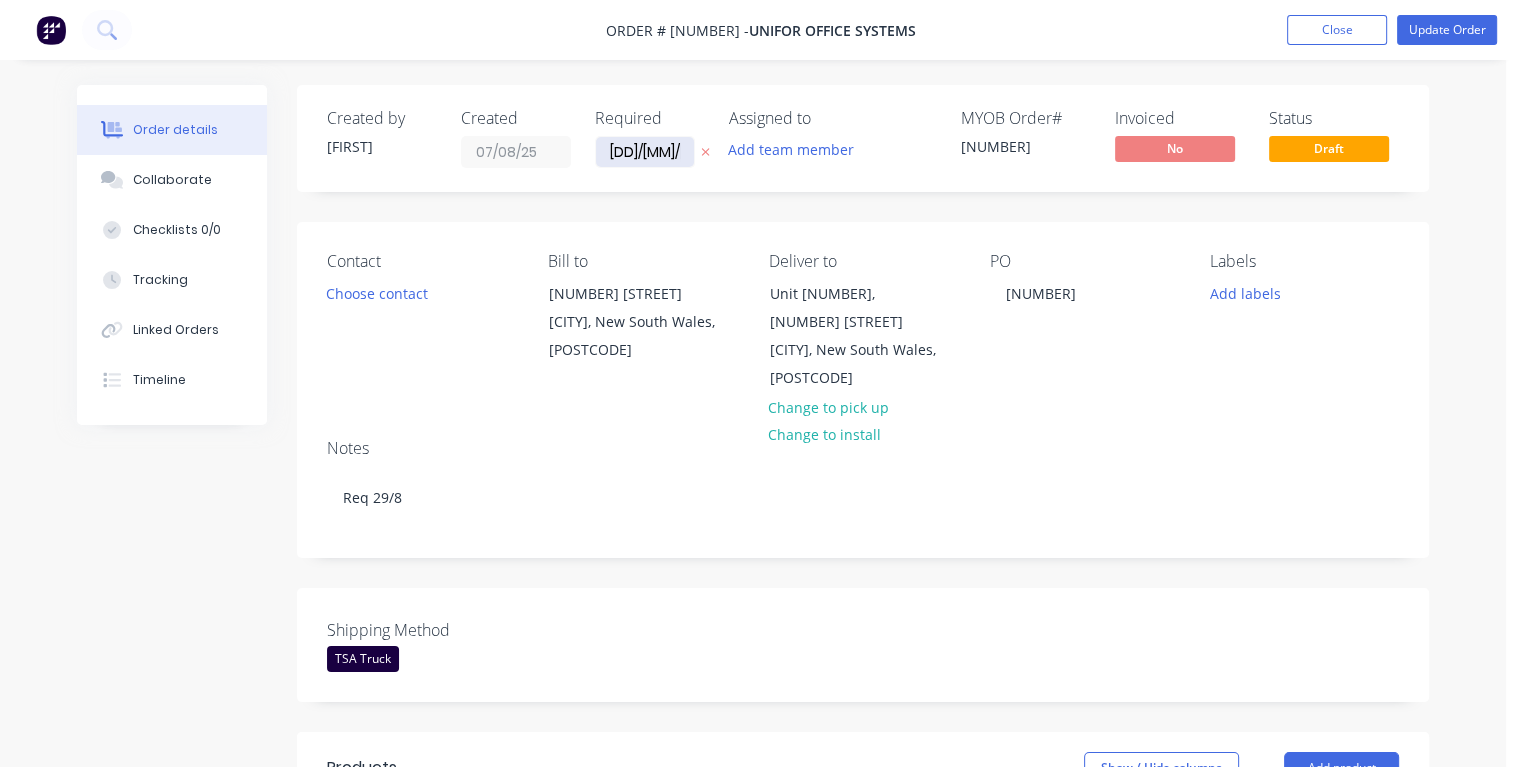 drag, startPoint x: 665, startPoint y: 147, endPoint x: 598, endPoint y: 150, distance: 67.06713 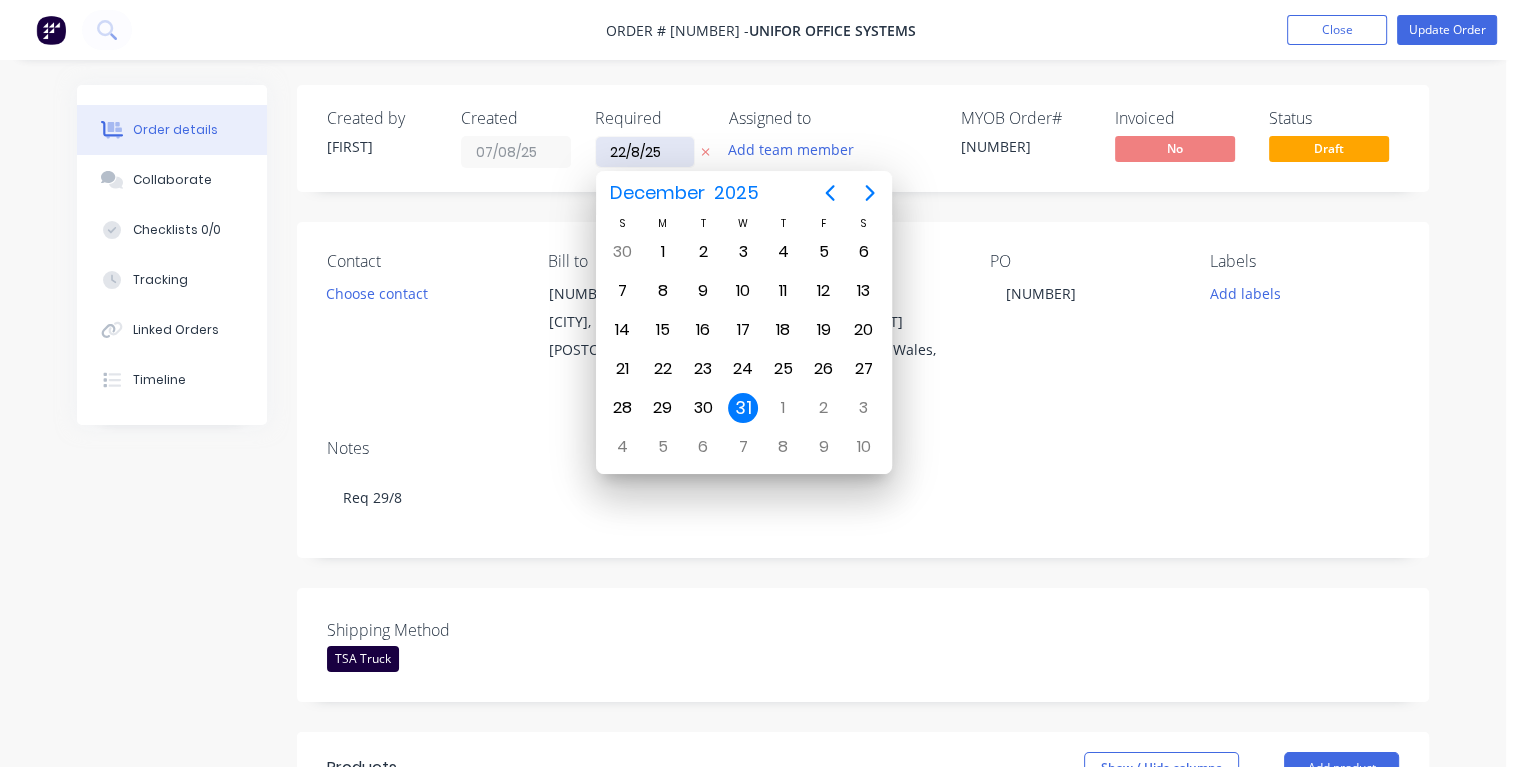 type on "[DD]/[MM]/[YY]" 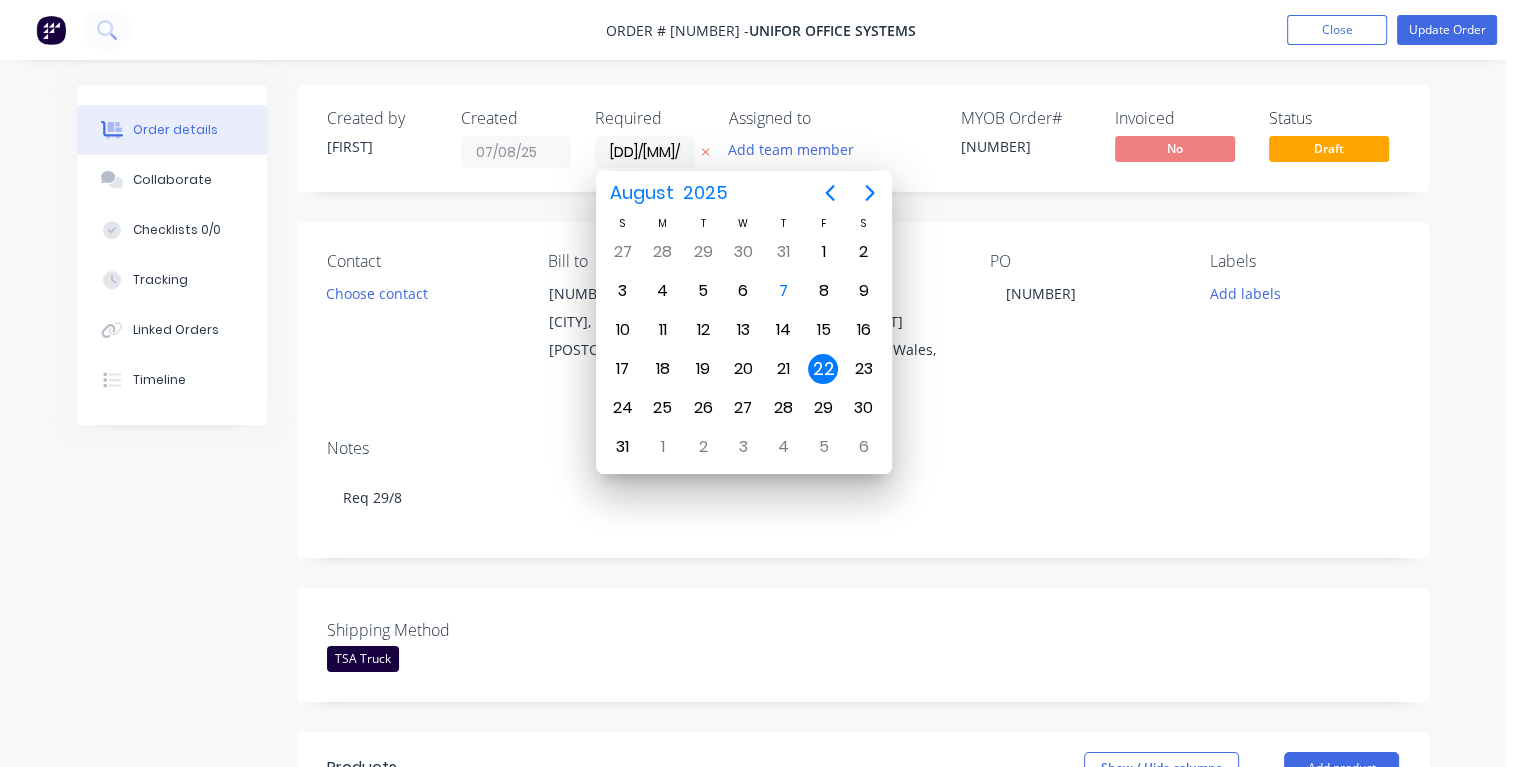 click on "22" at bounding box center (823, 369) 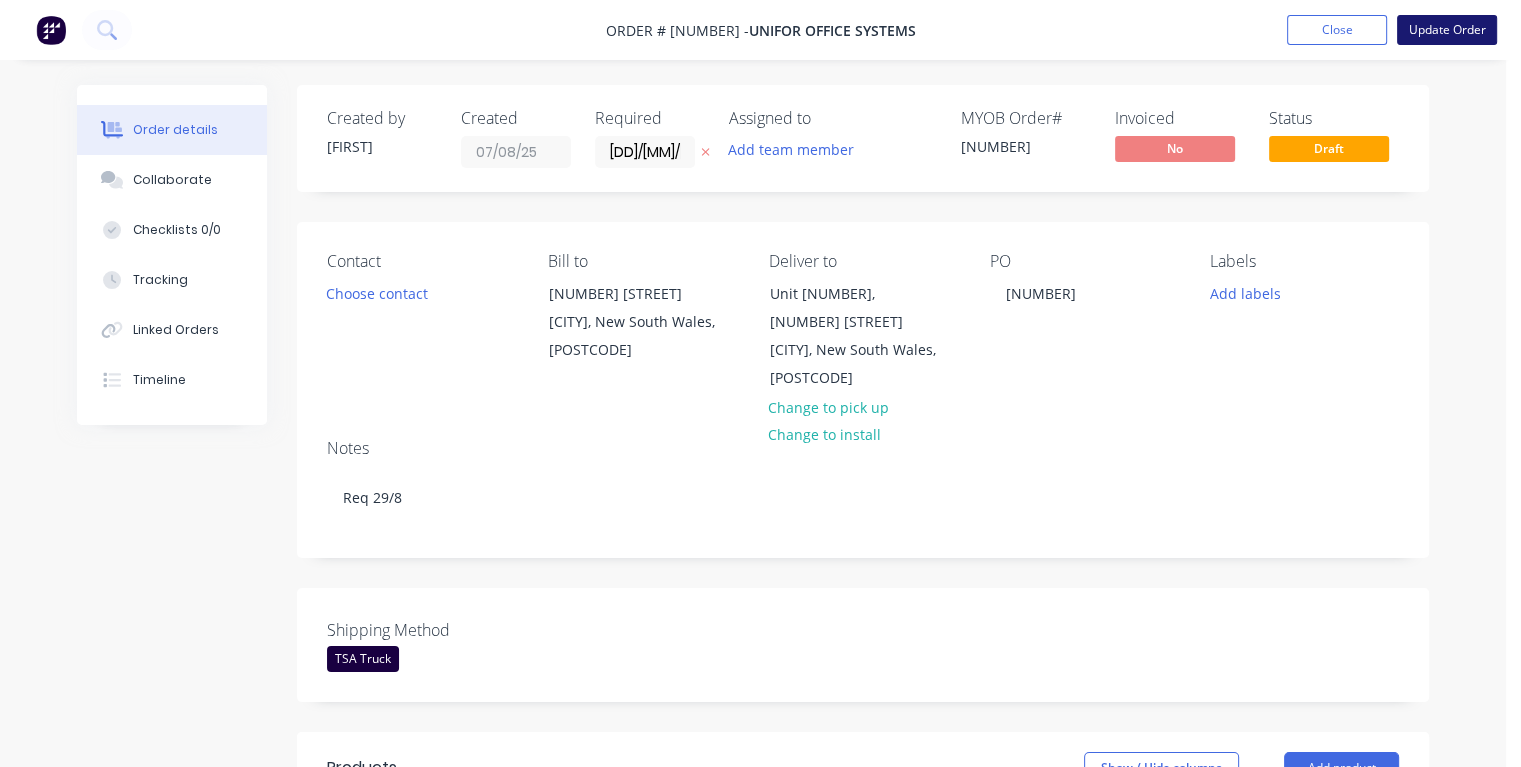 click on "Update Order" at bounding box center [1447, 30] 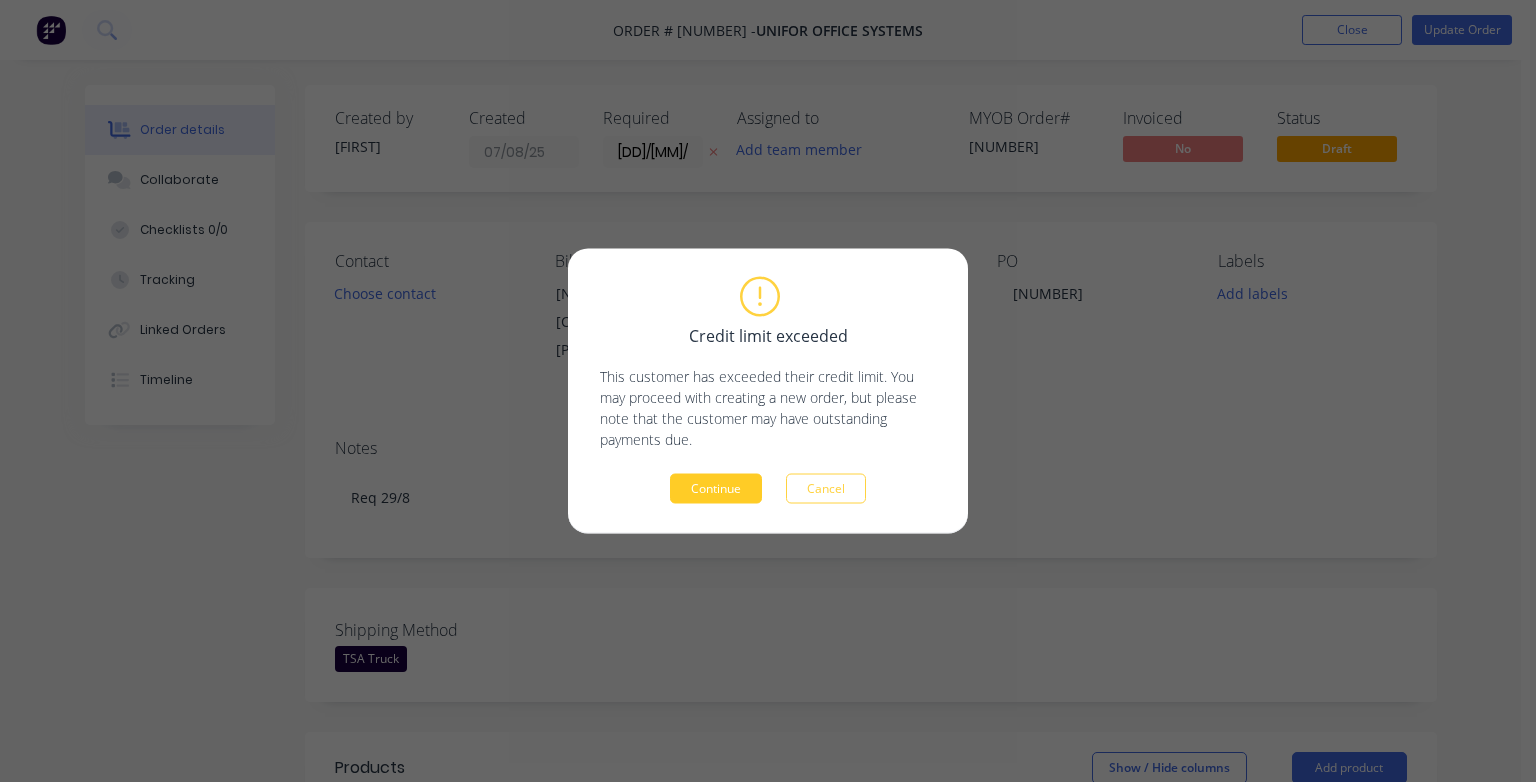 click on "Continue" at bounding box center [716, 489] 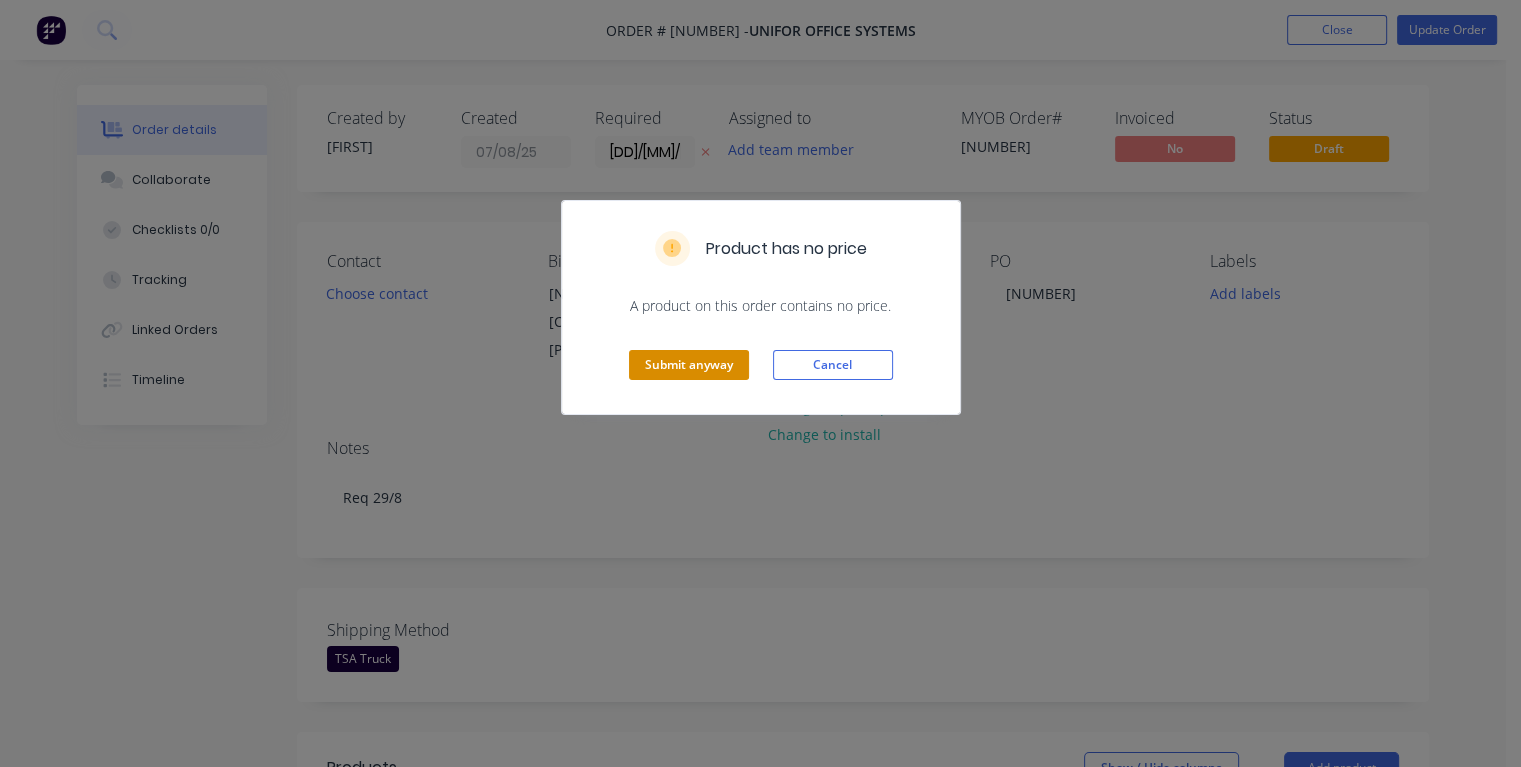 click on "Submit anyway" at bounding box center [689, 365] 